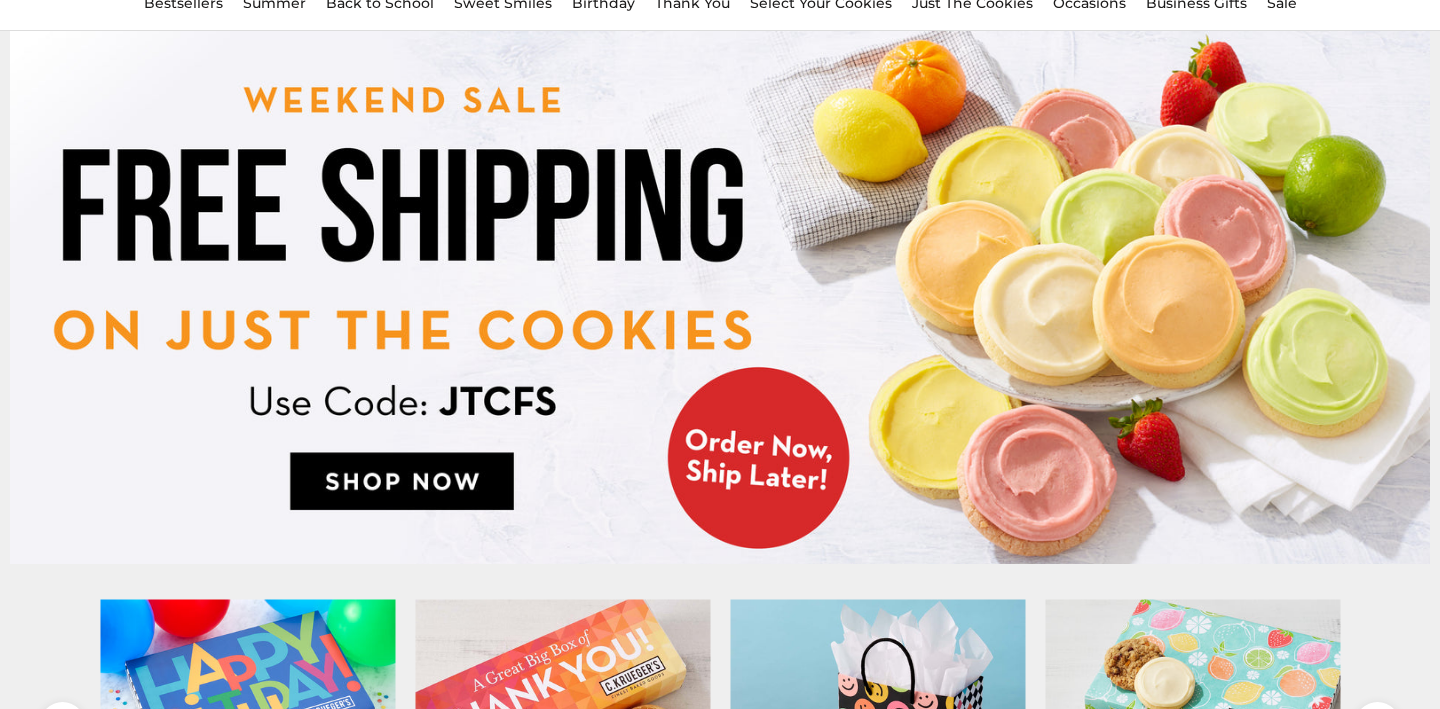 scroll, scrollTop: 197, scrollLeft: 0, axis: vertical 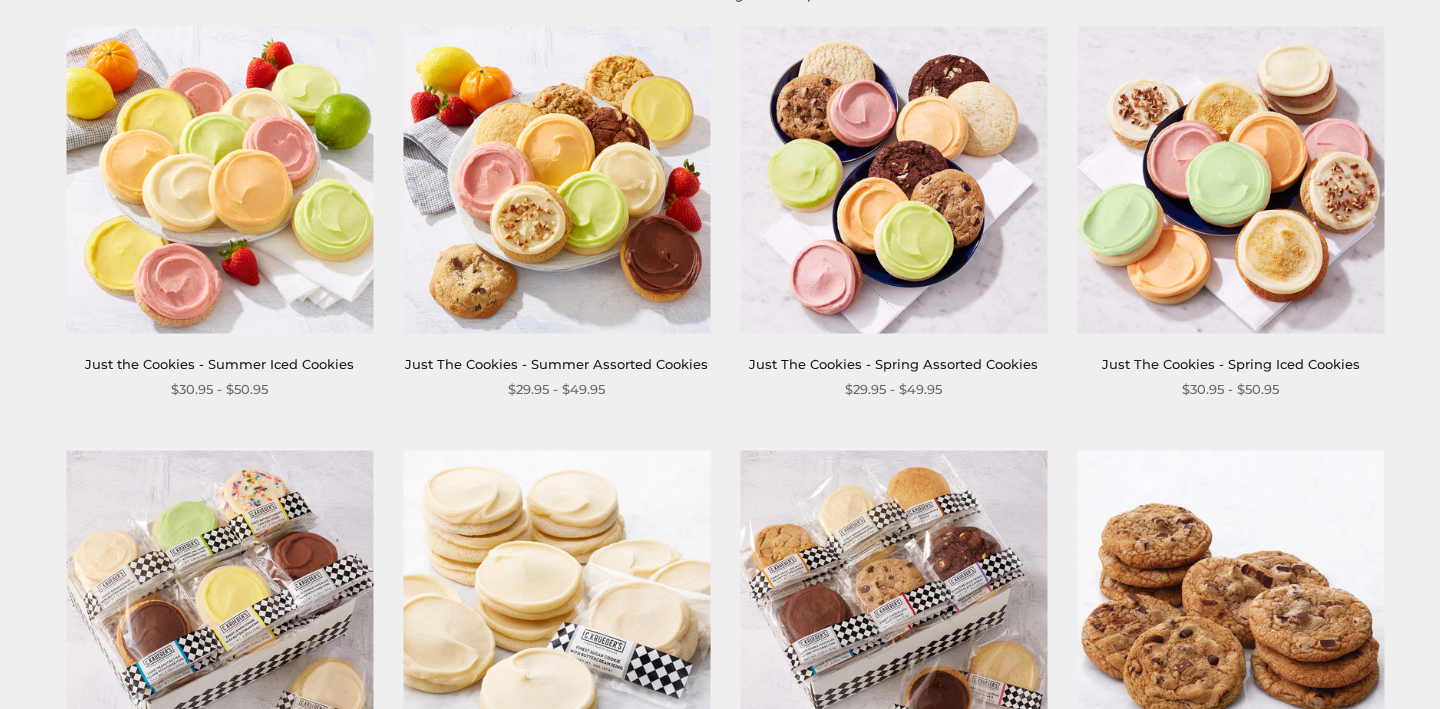 click at bounding box center [1230, 180] 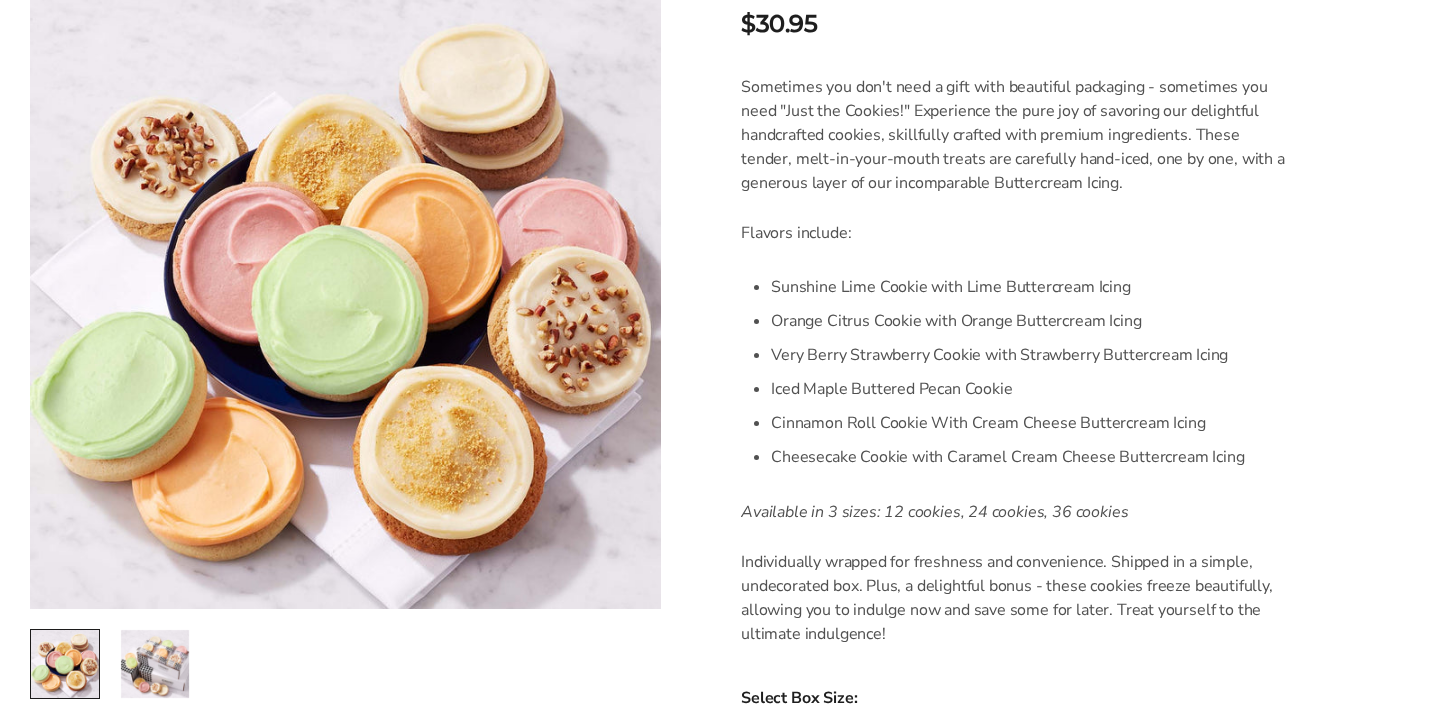 scroll, scrollTop: 0, scrollLeft: 0, axis: both 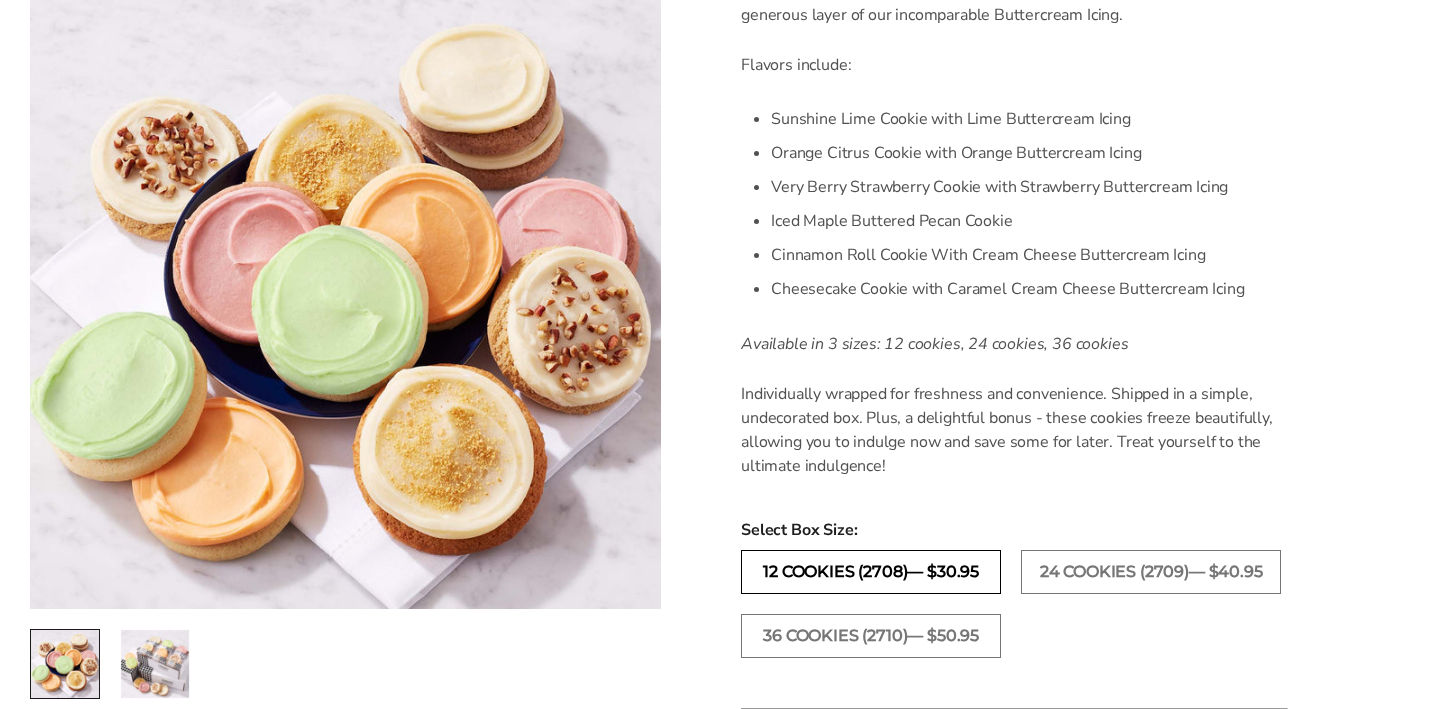 click on "12 COOKIES (2708)— $30.95" at bounding box center (871, 572) 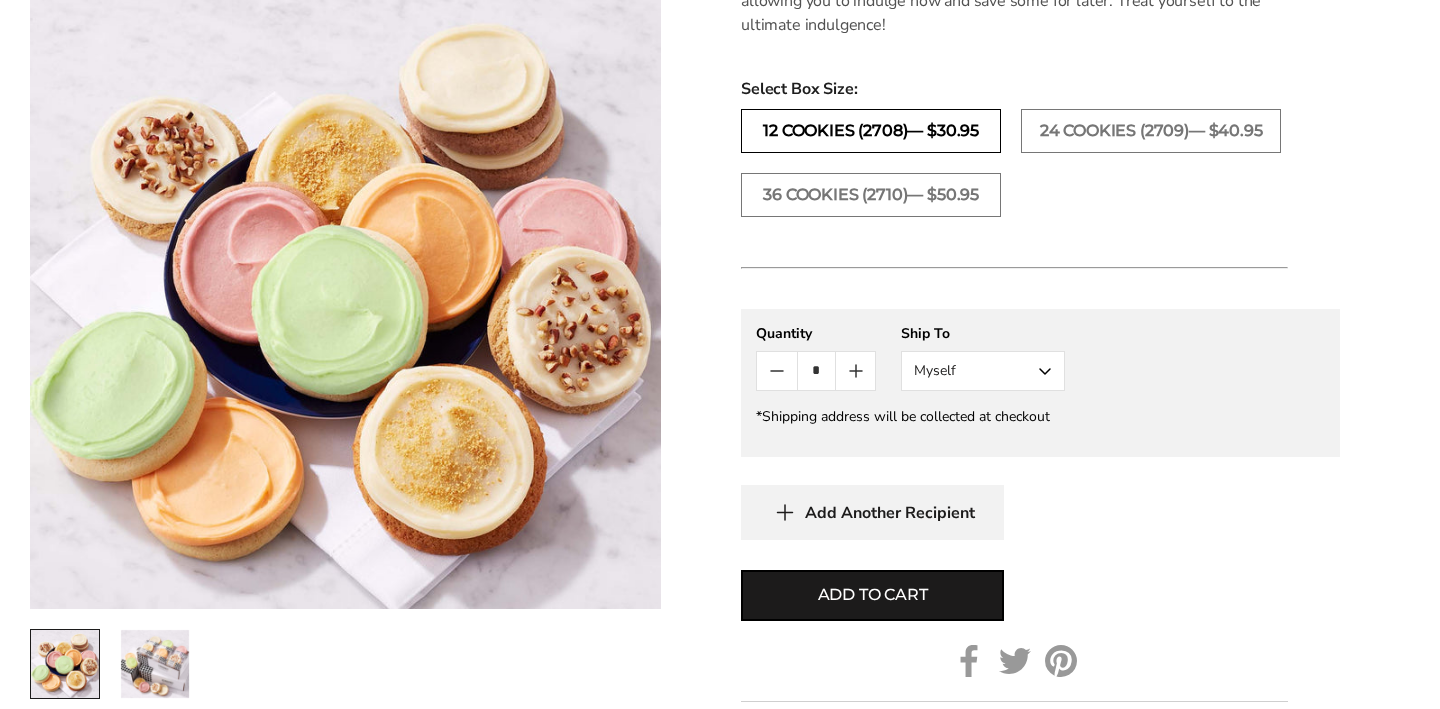 scroll, scrollTop: 1123, scrollLeft: 0, axis: vertical 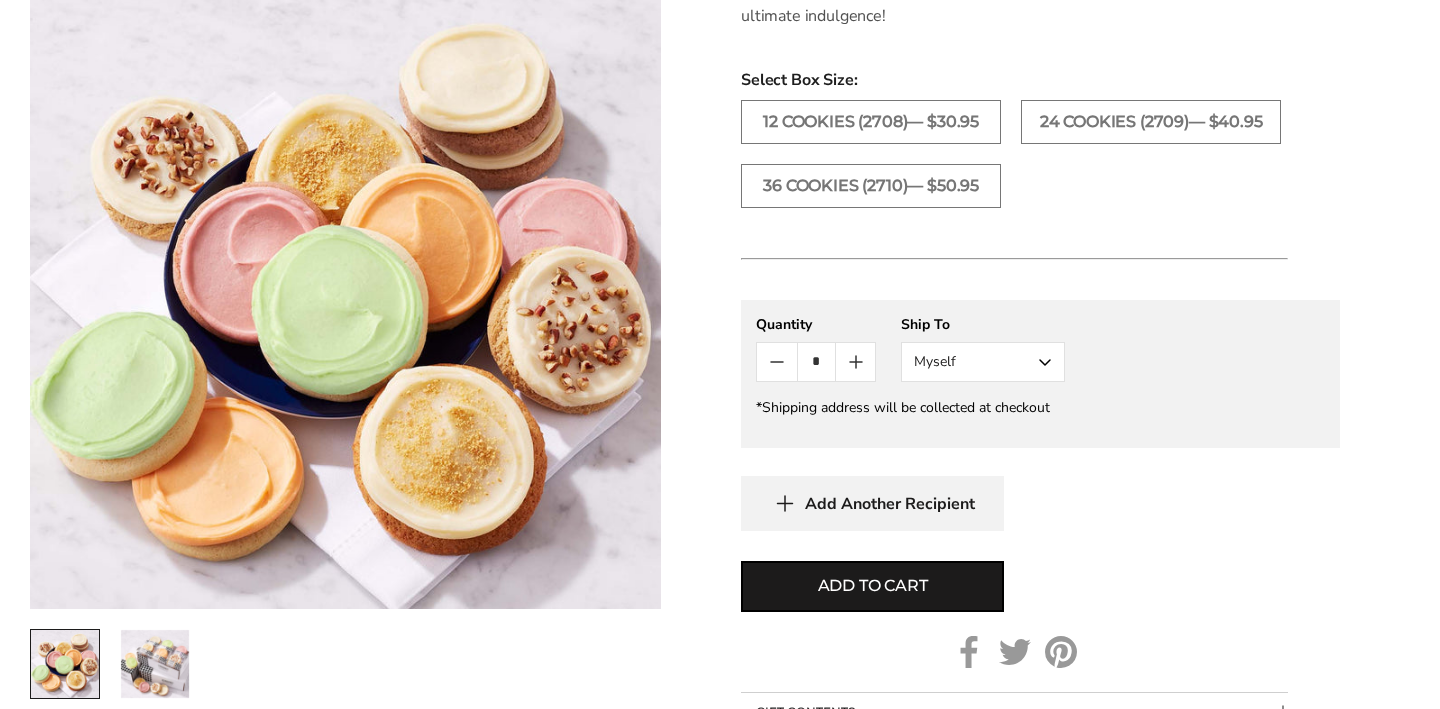 click on "Myself" at bounding box center [983, 362] 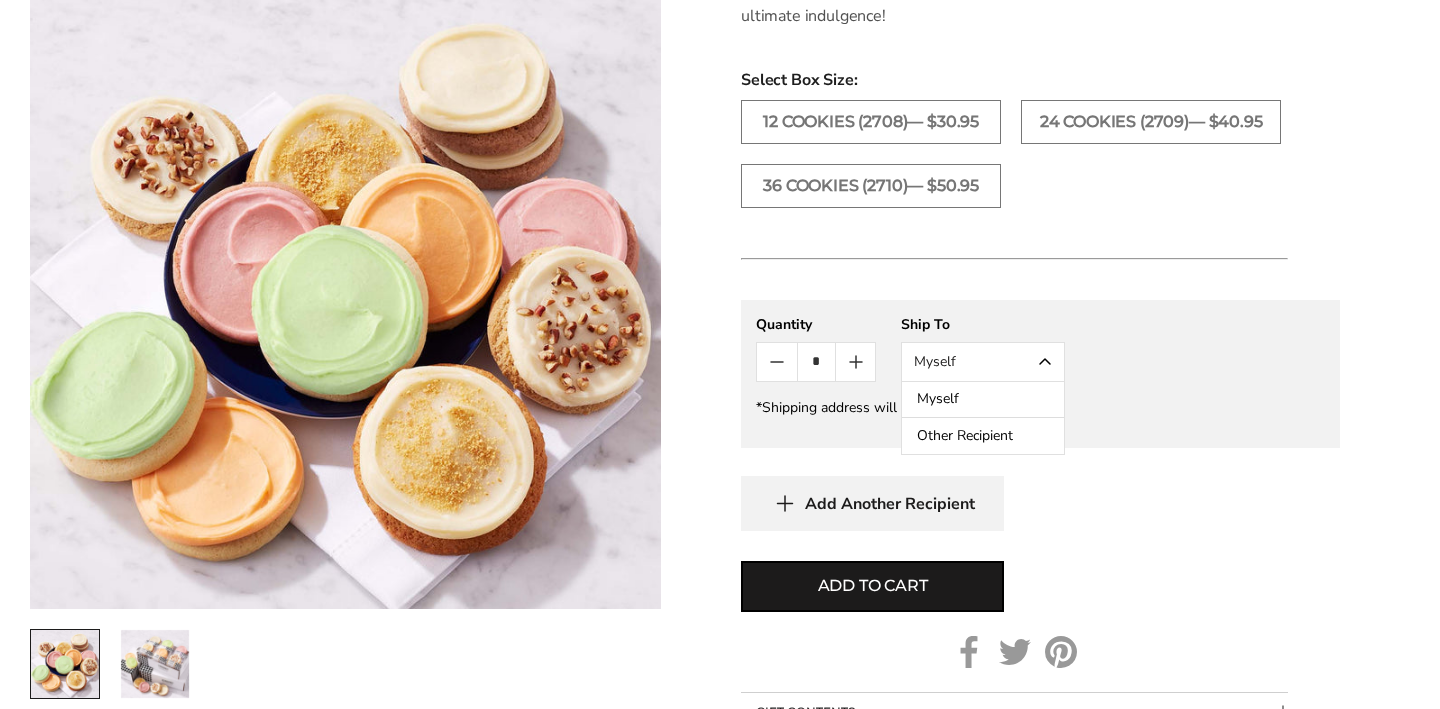 click on "Other Recipient" at bounding box center [983, 436] 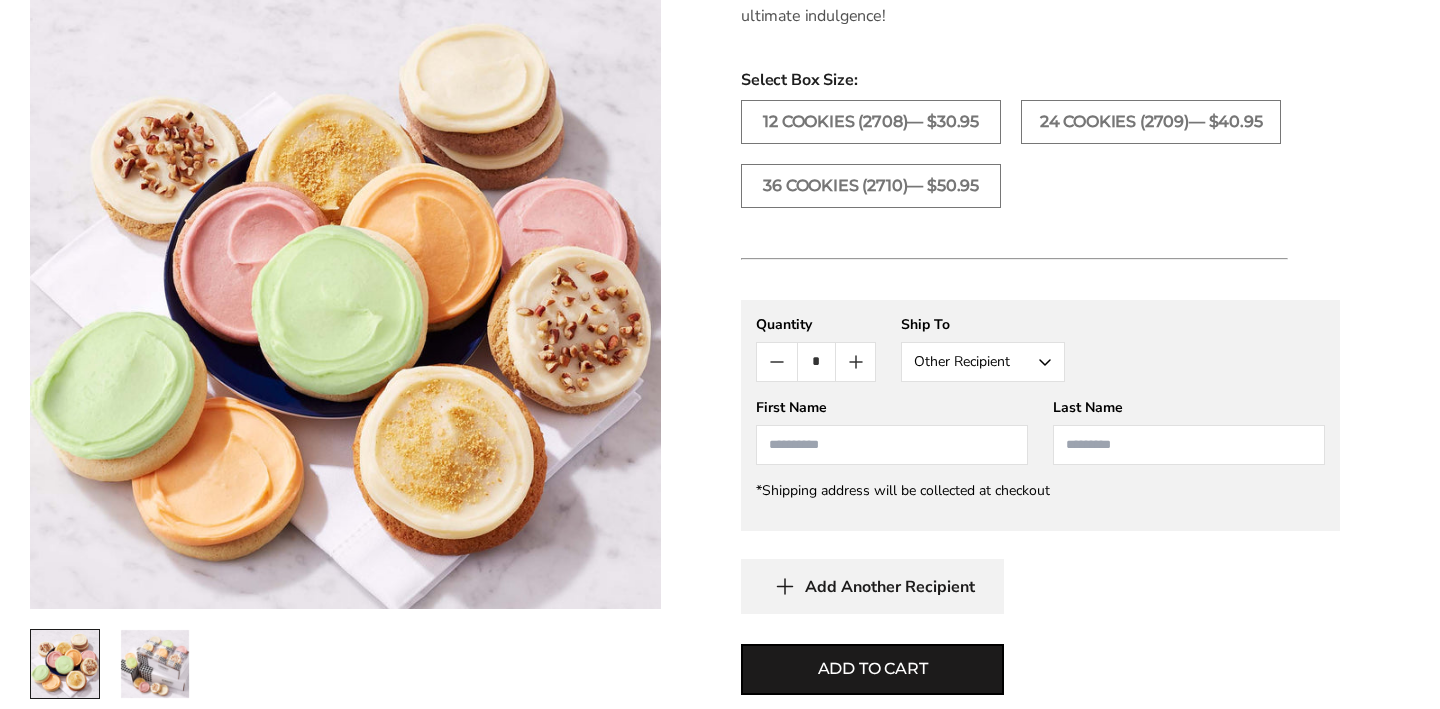 click at bounding box center (892, 445) 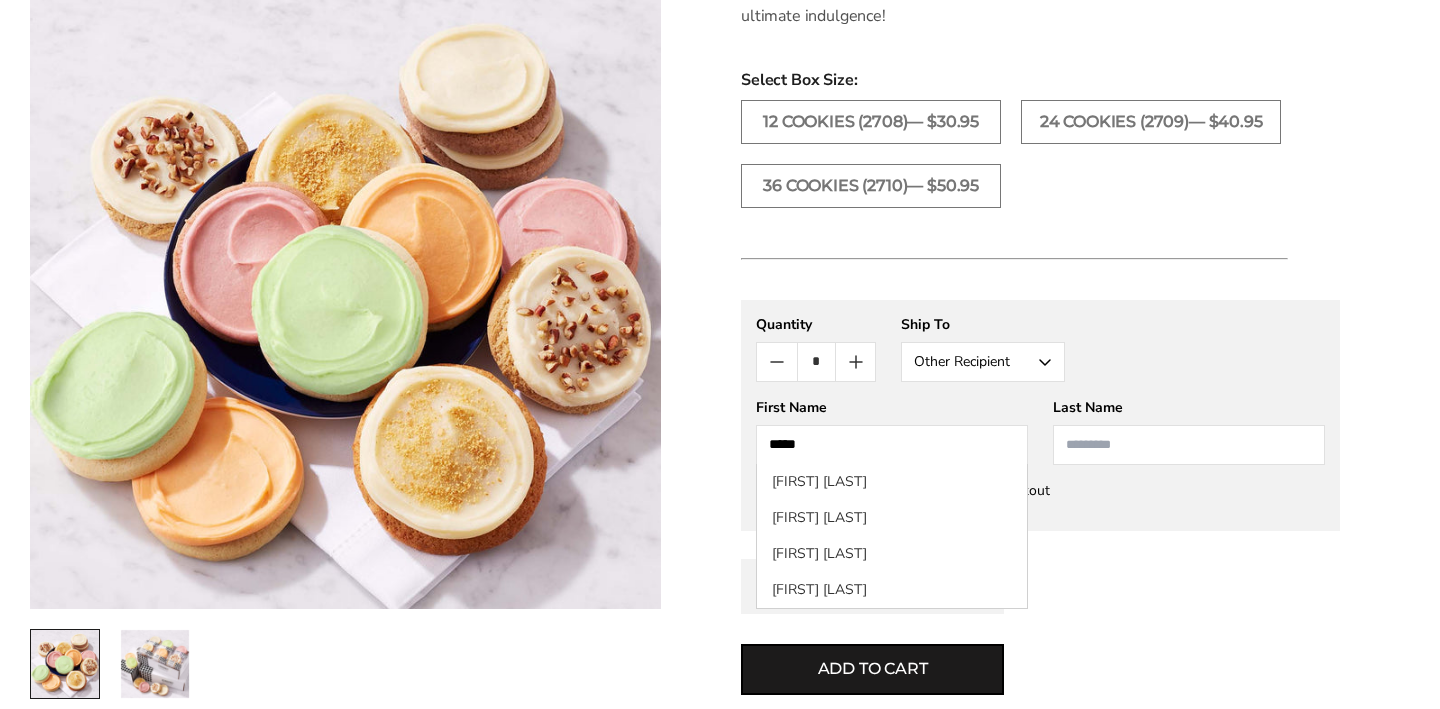 type on "*****" 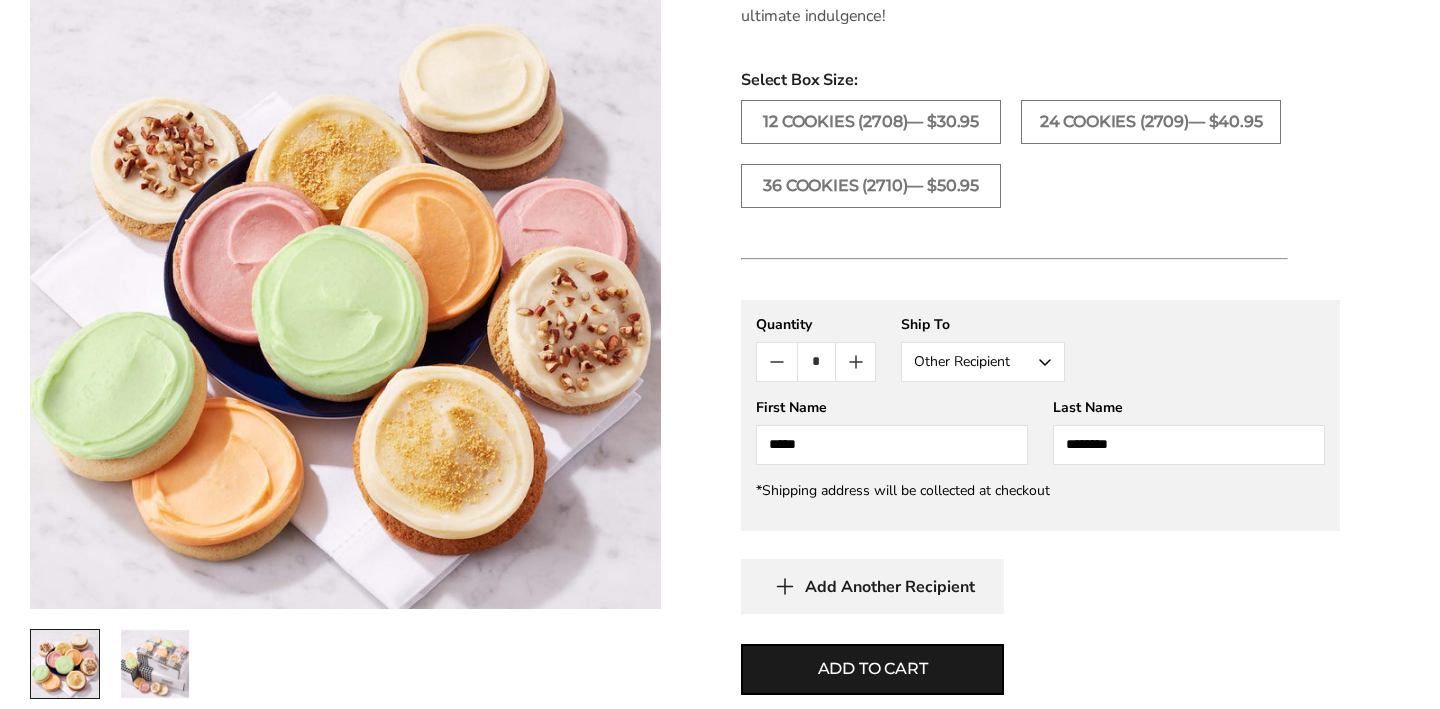type on "********" 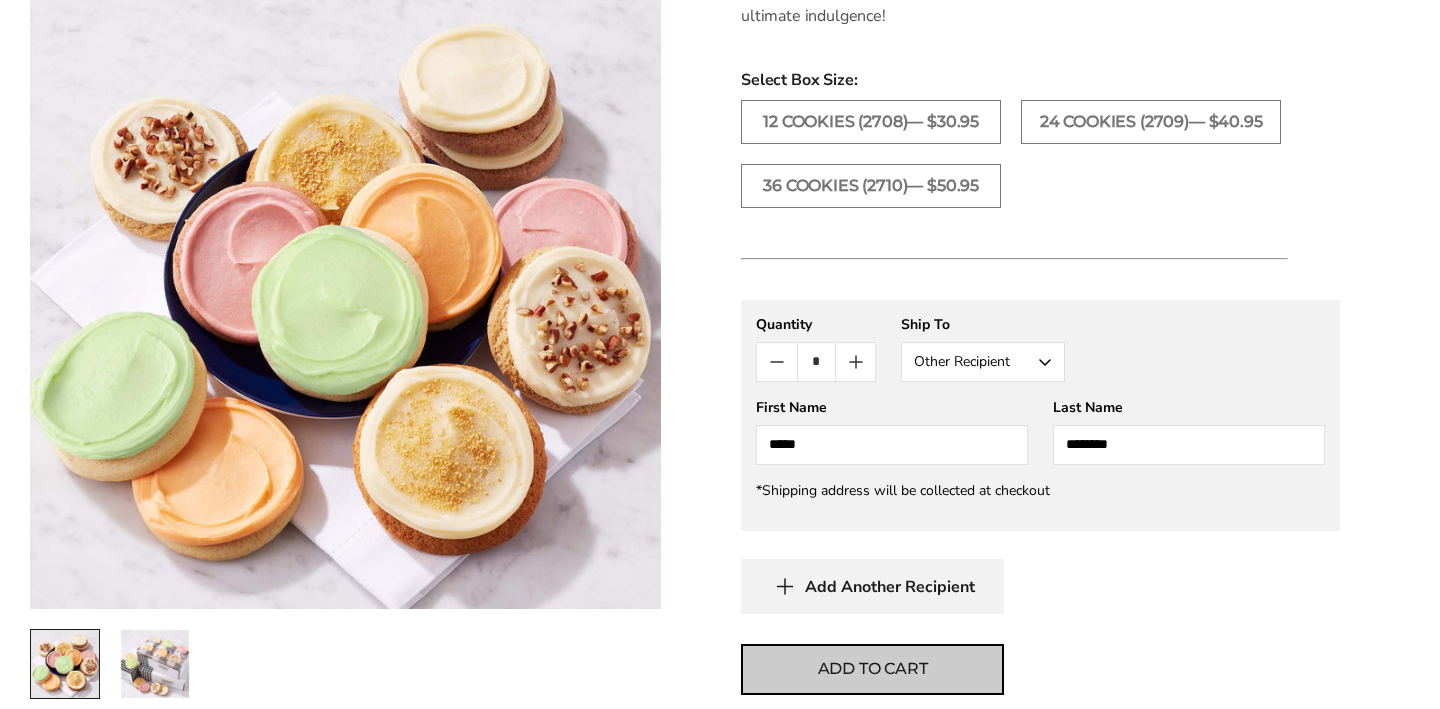 click on "Add to cart" at bounding box center [873, 669] 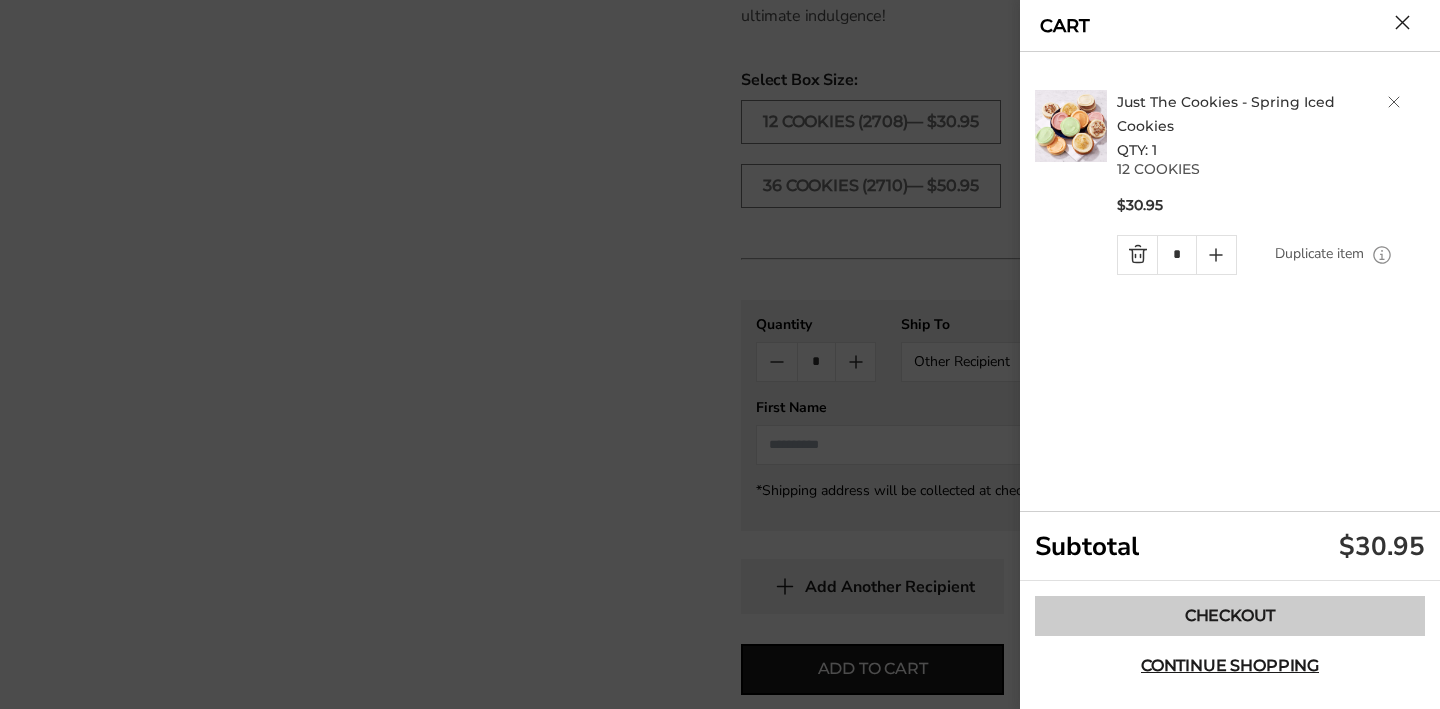 click on "Checkout" at bounding box center [1230, 616] 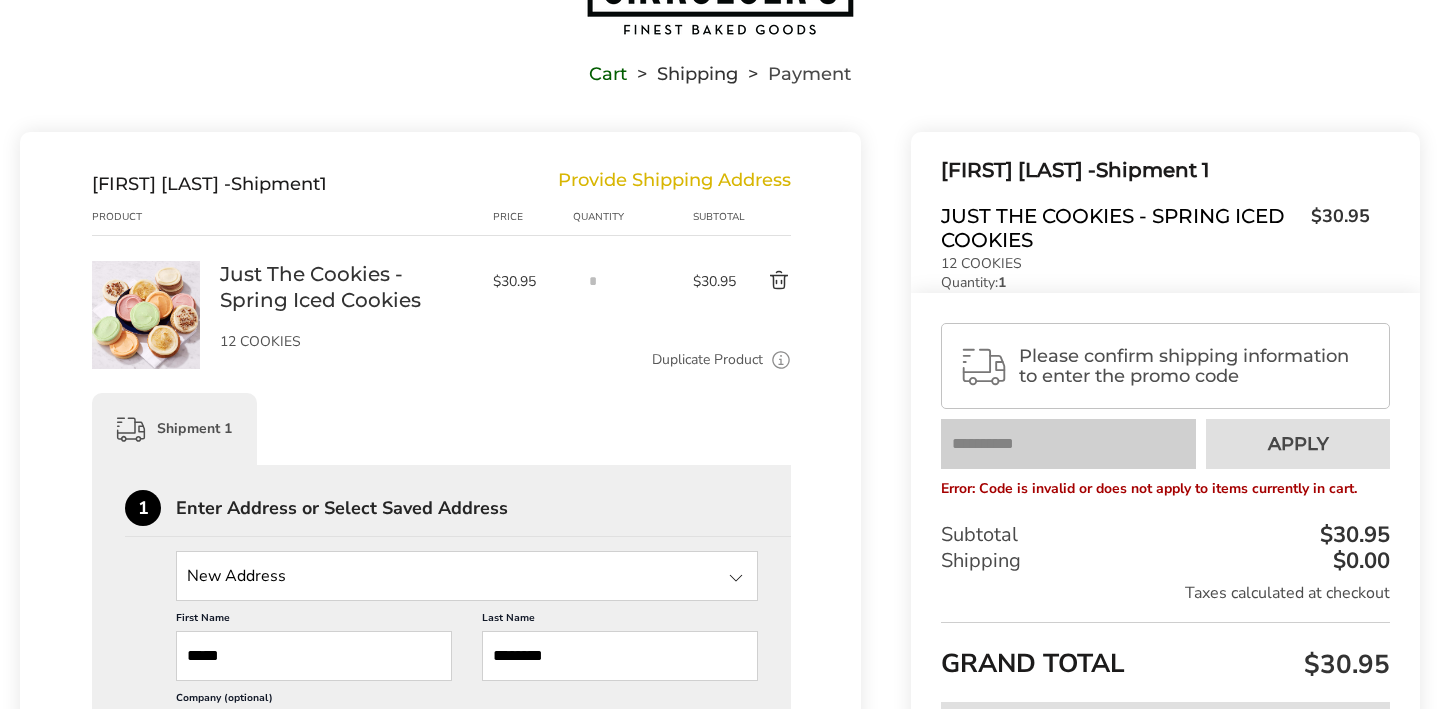 scroll, scrollTop: 112, scrollLeft: 0, axis: vertical 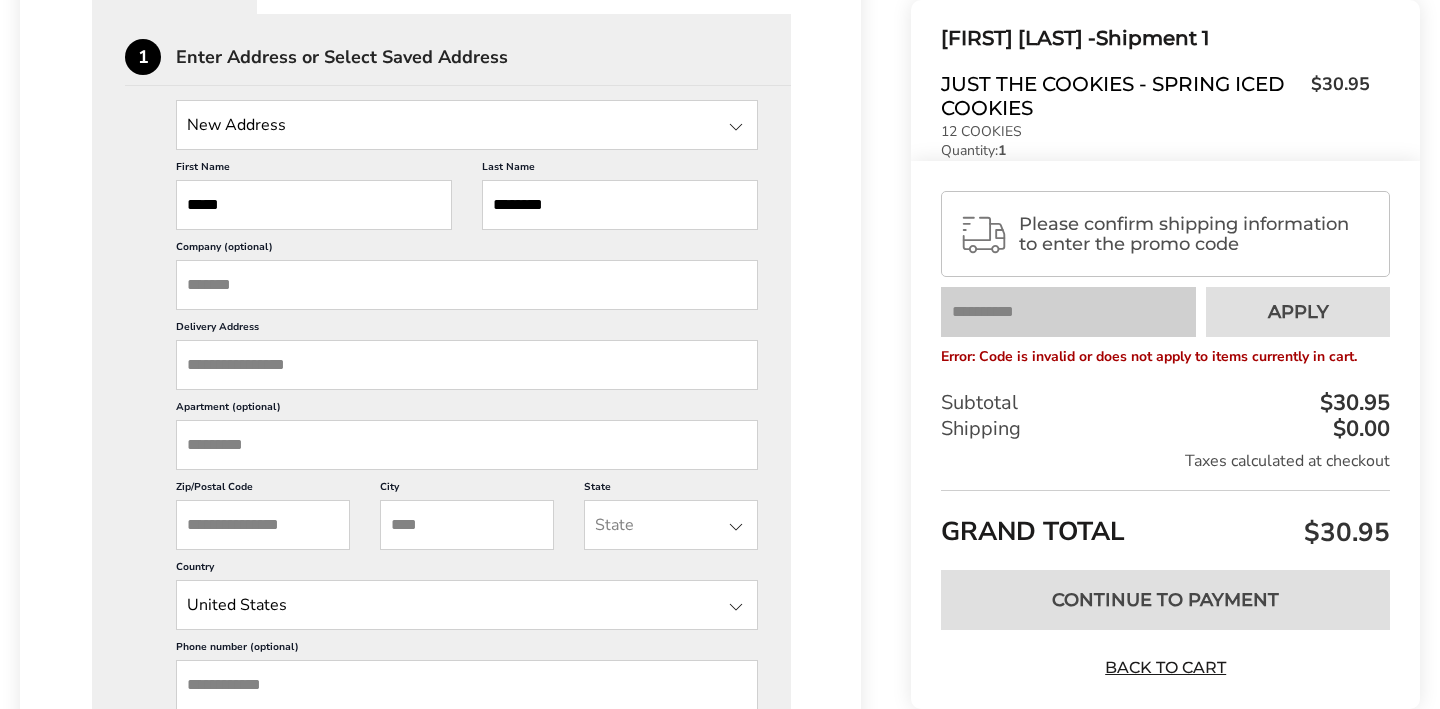 paste on "**********" 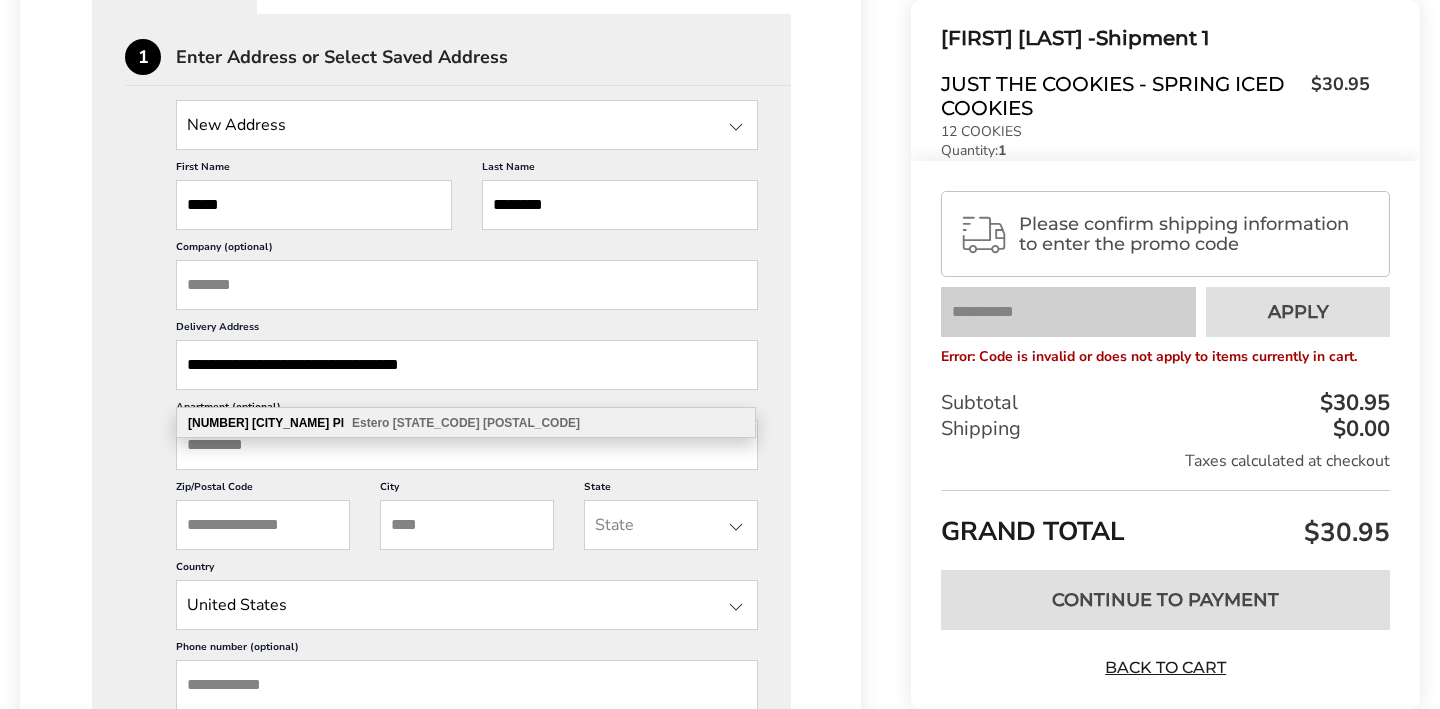 type on "**********" 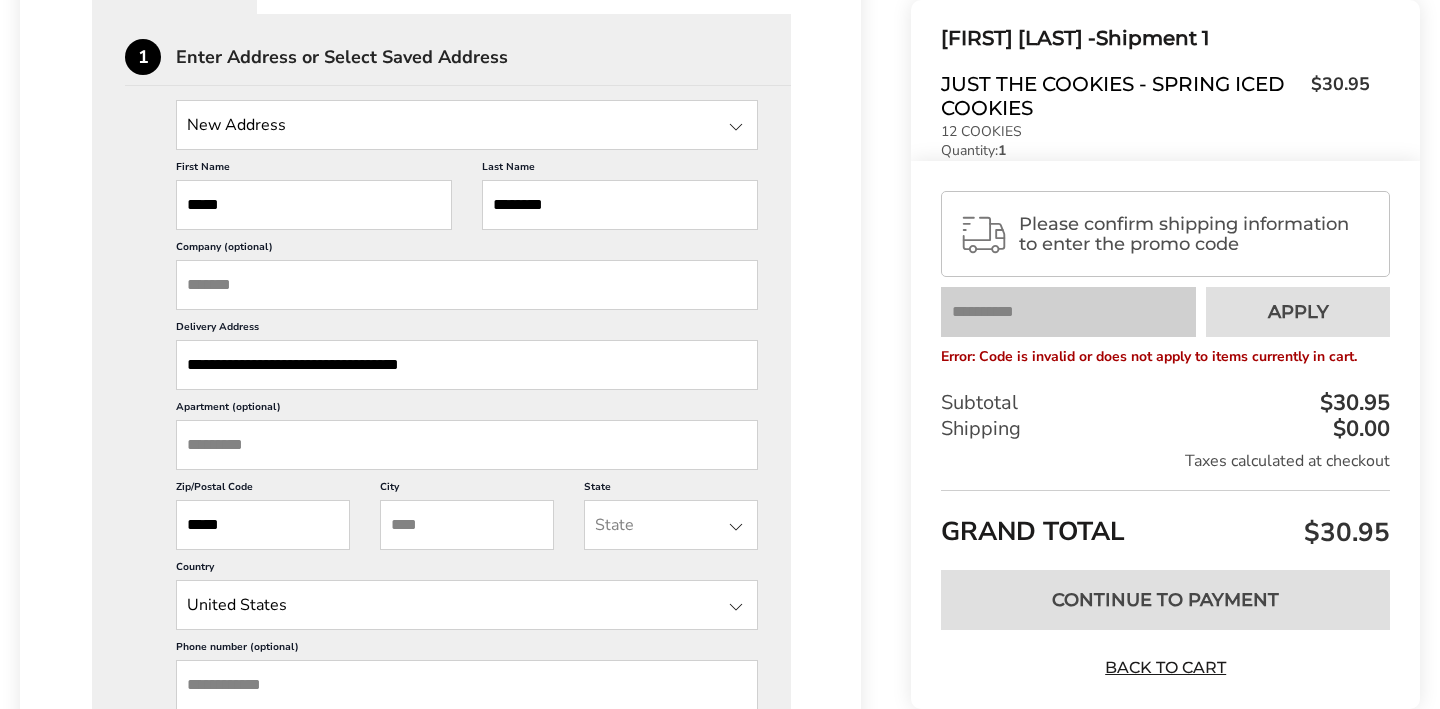 type on "*****" 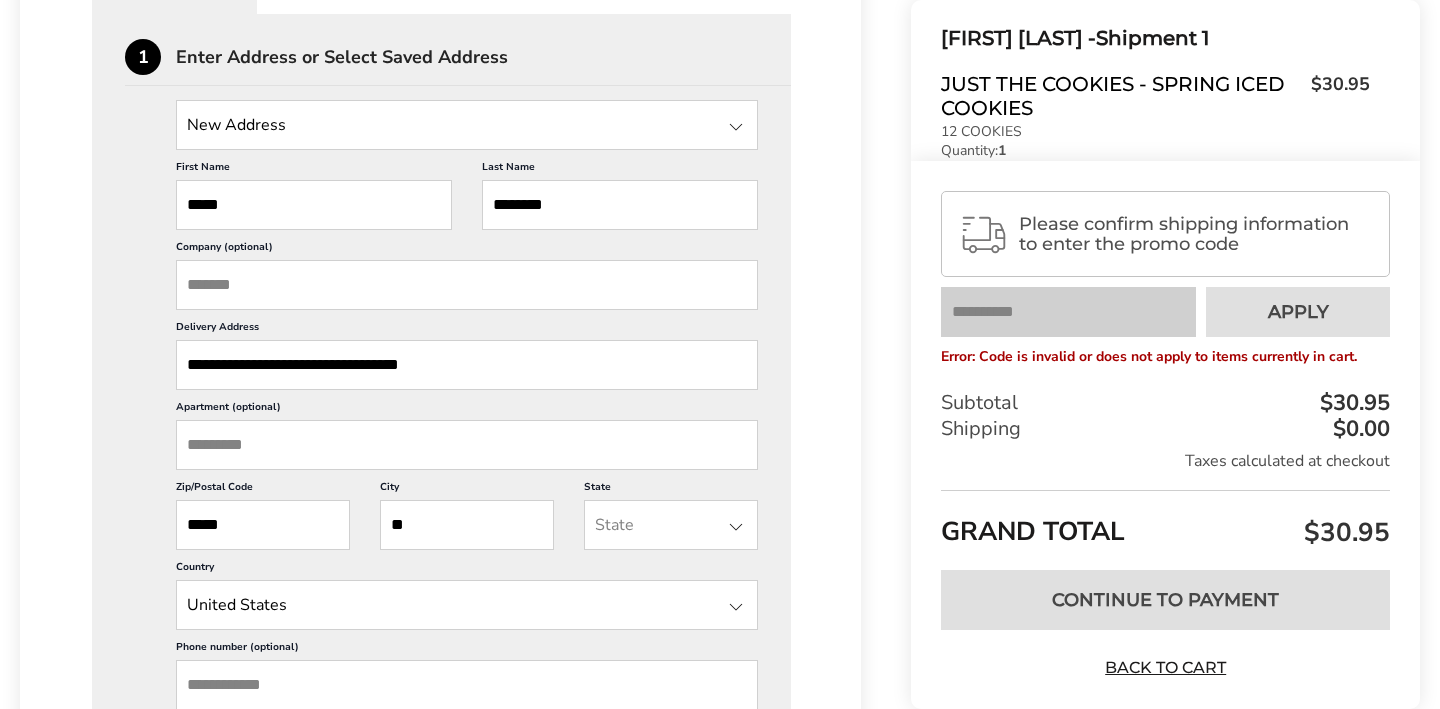 type on "*" 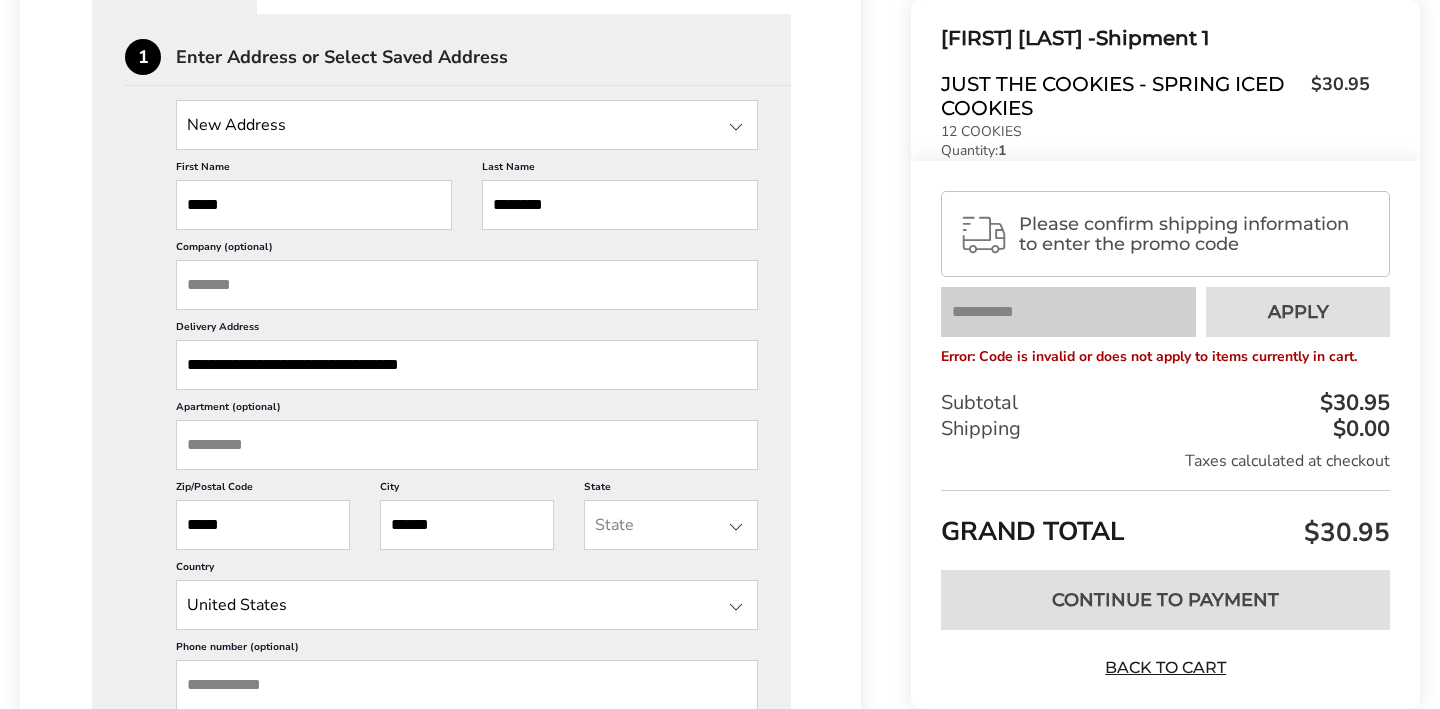 type on "******" 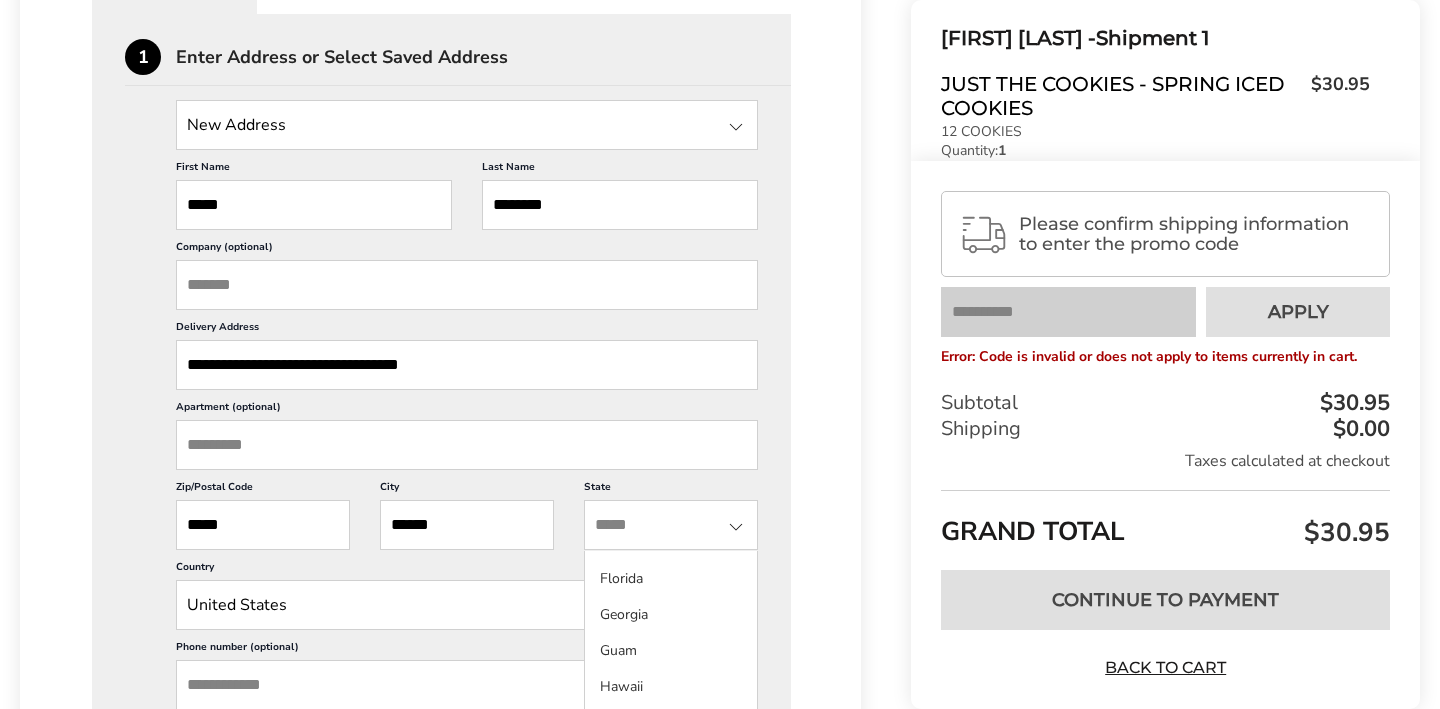 scroll, scrollTop: 365, scrollLeft: 0, axis: vertical 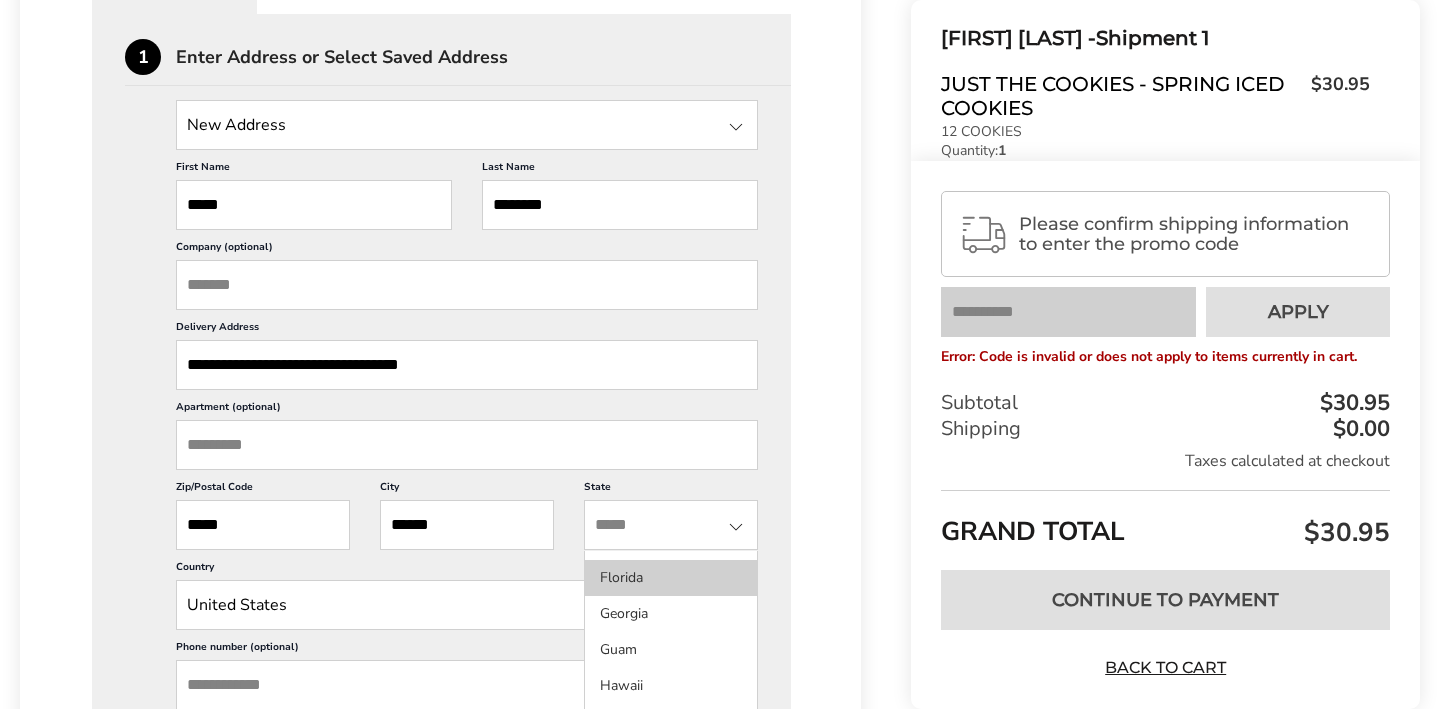 click on "Florida" 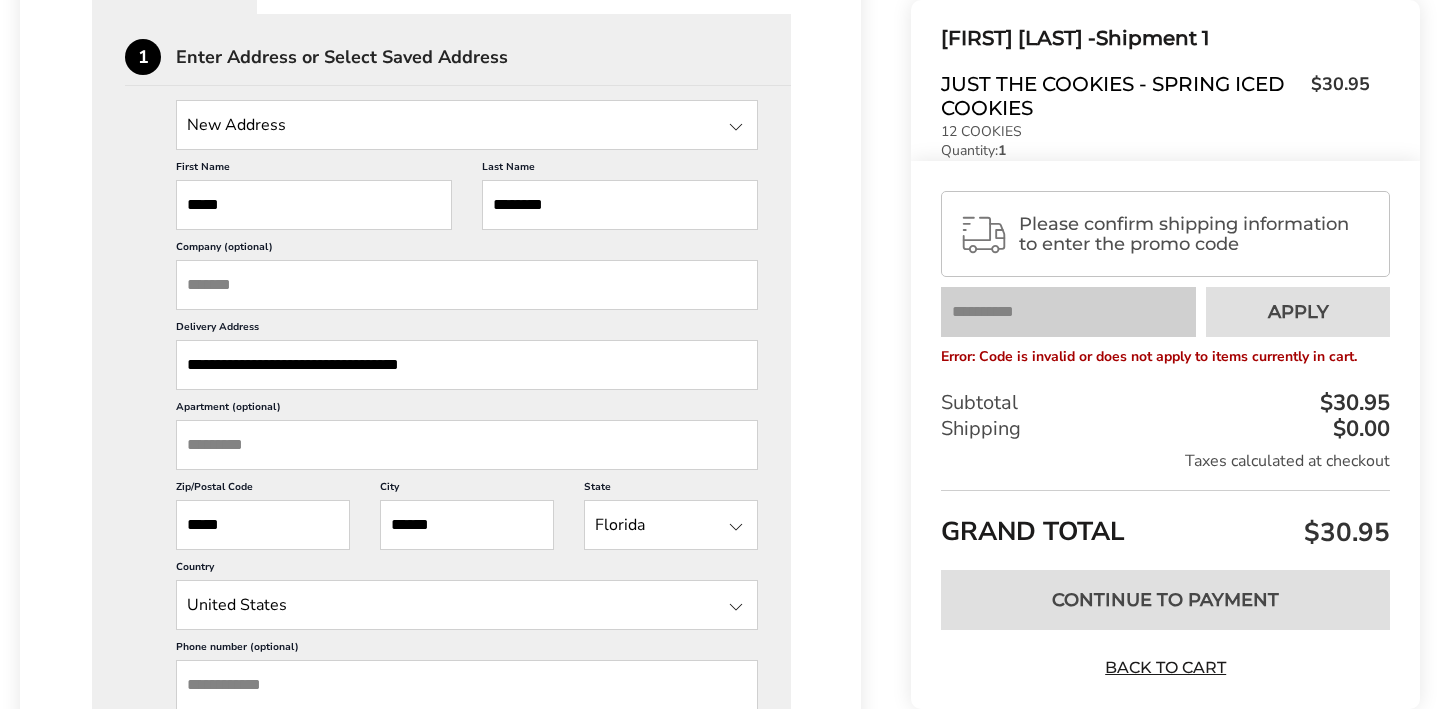 click on "**********" at bounding box center (467, 365) 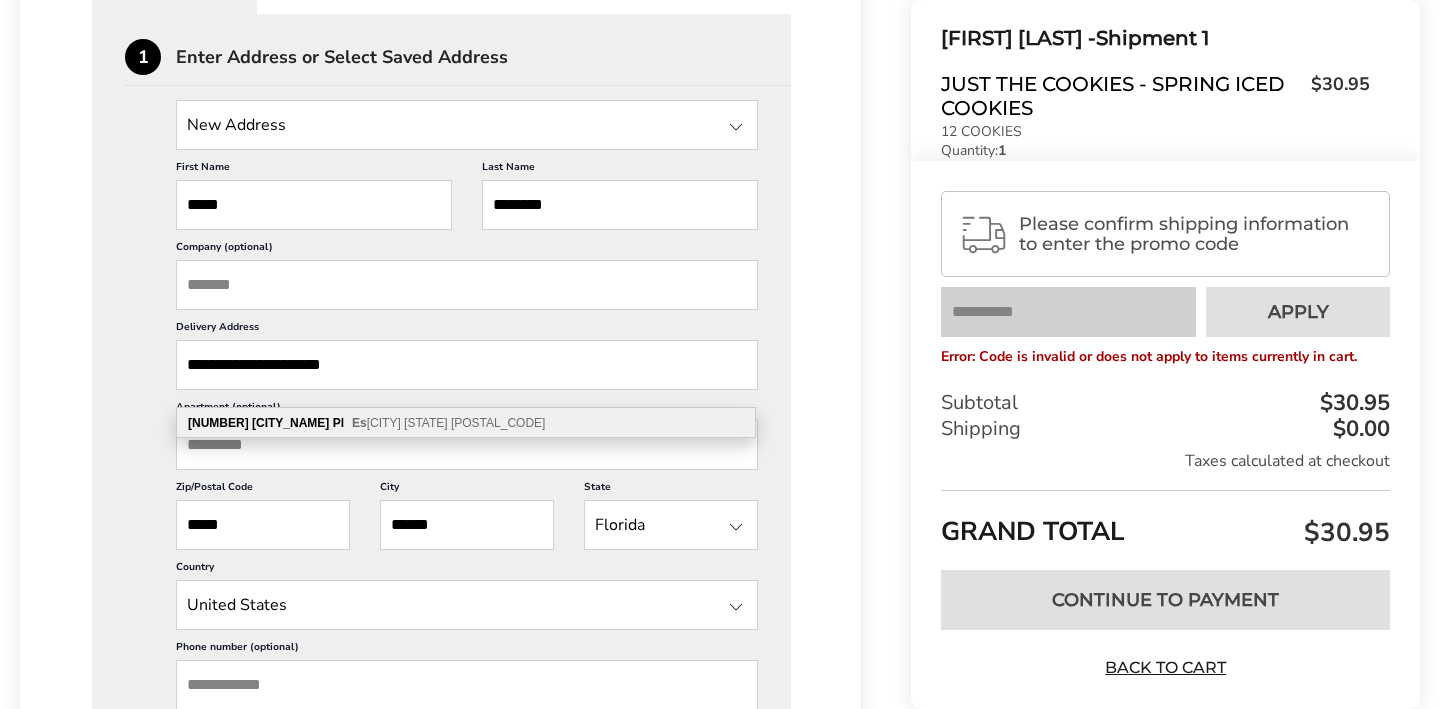 click on "Es tero FL 33928" at bounding box center (448, 423) 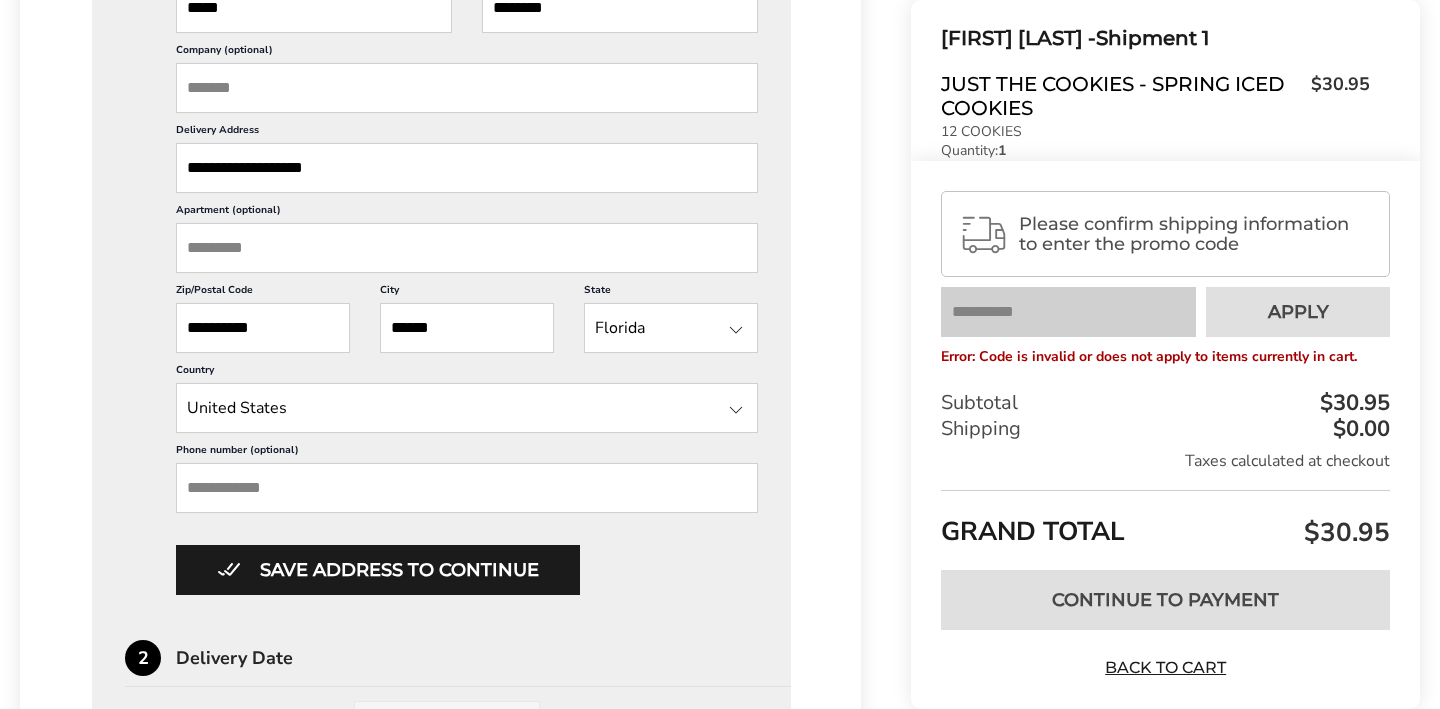 scroll, scrollTop: 772, scrollLeft: 0, axis: vertical 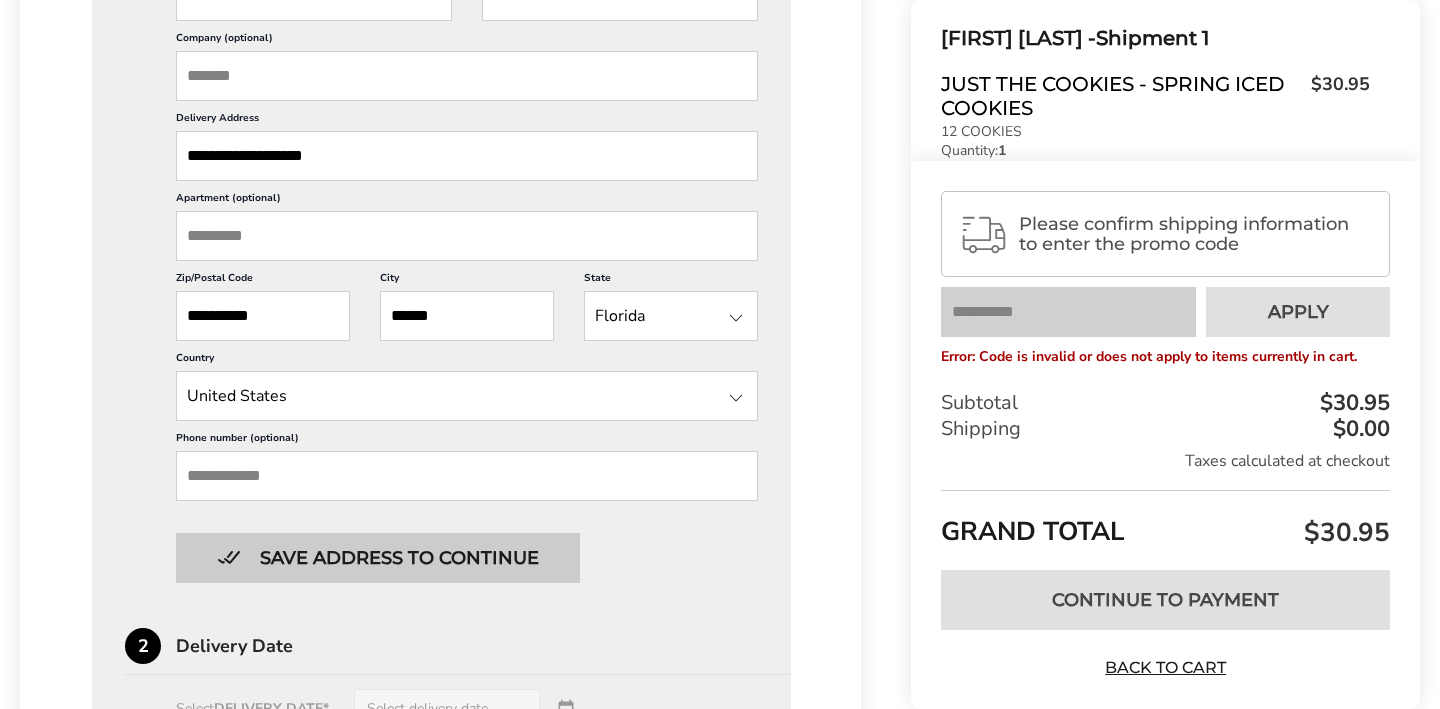 click on "Save address to continue" at bounding box center [378, 558] 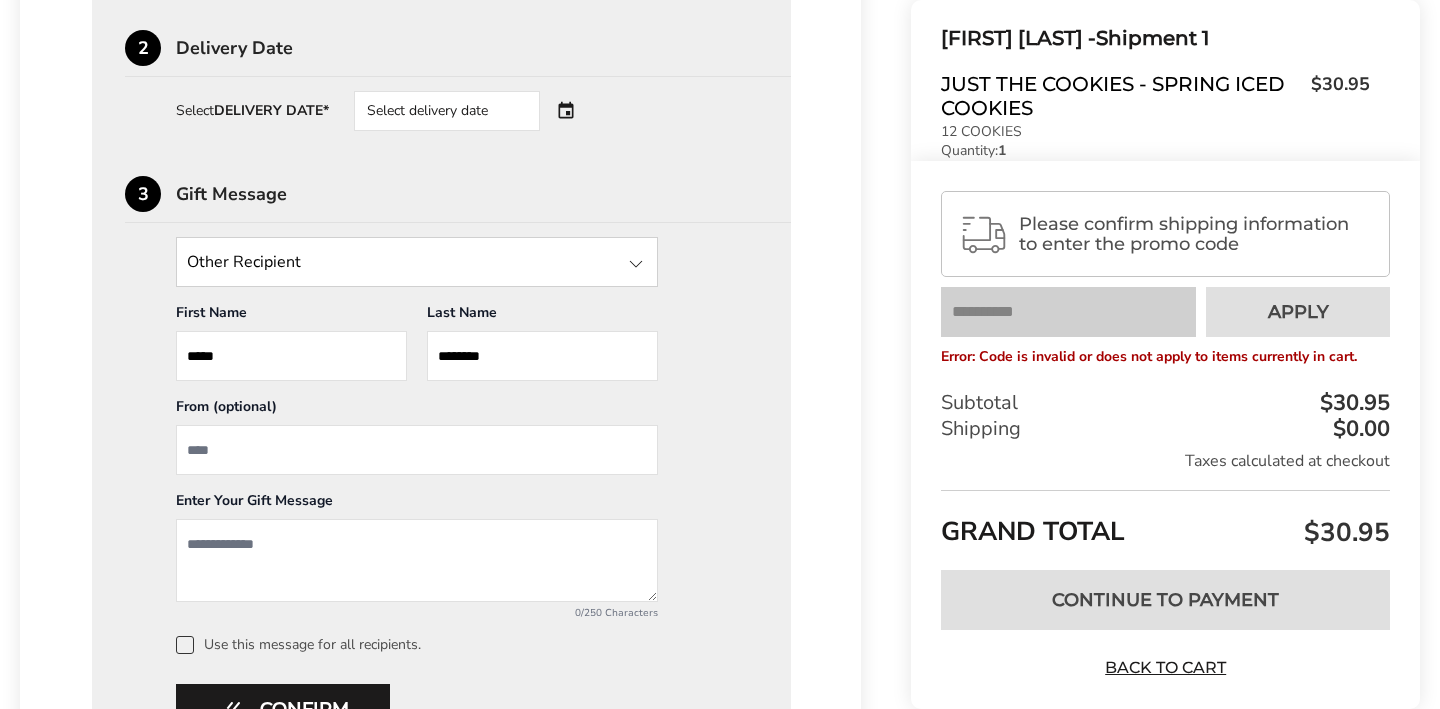 click on "Select delivery date" at bounding box center [475, 111] 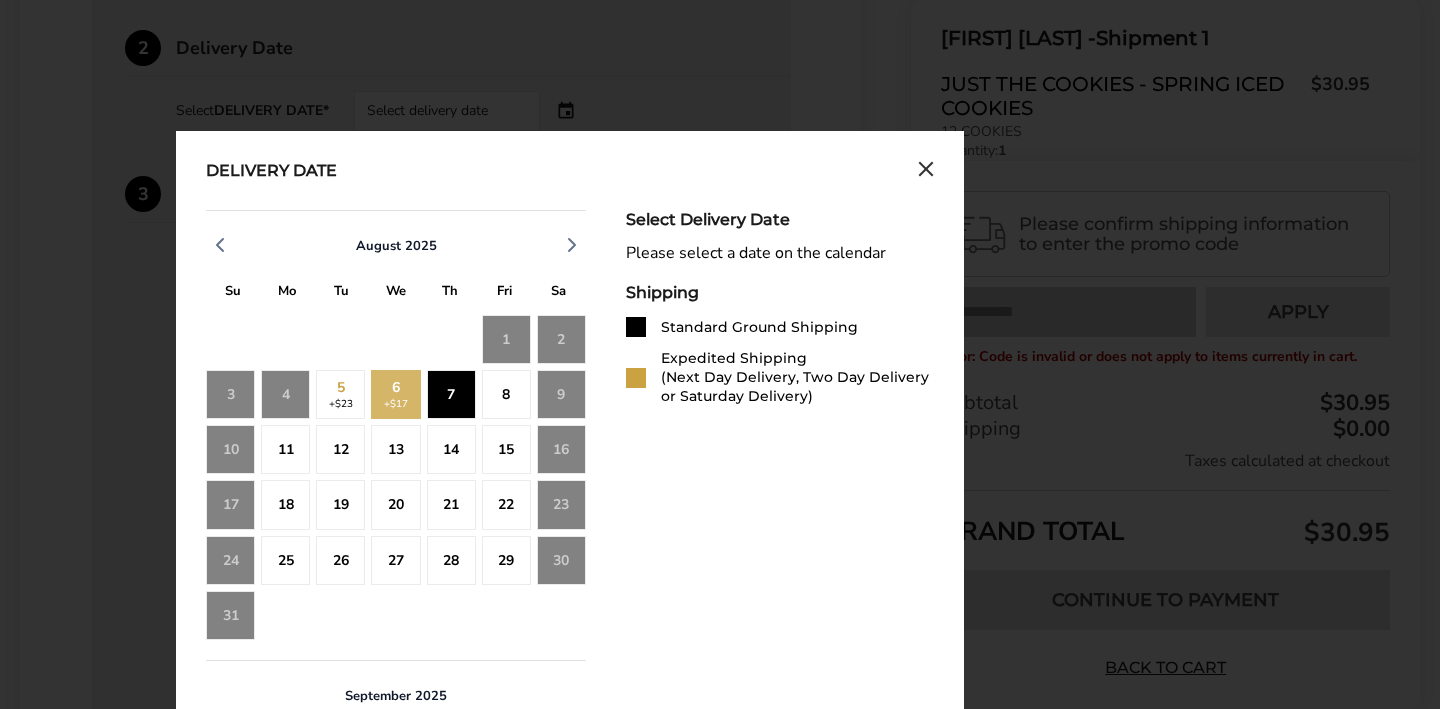 click on "7" 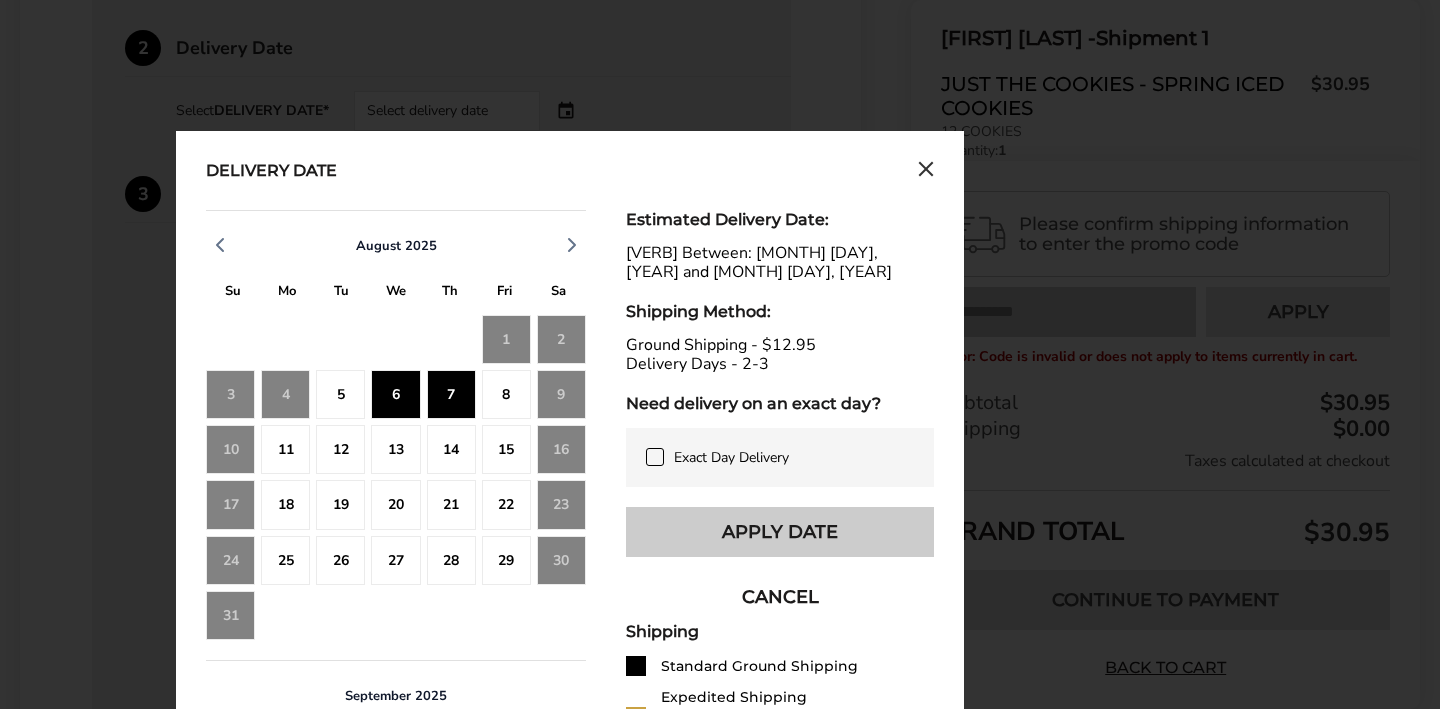 click on "Apply Date" at bounding box center (780, 532) 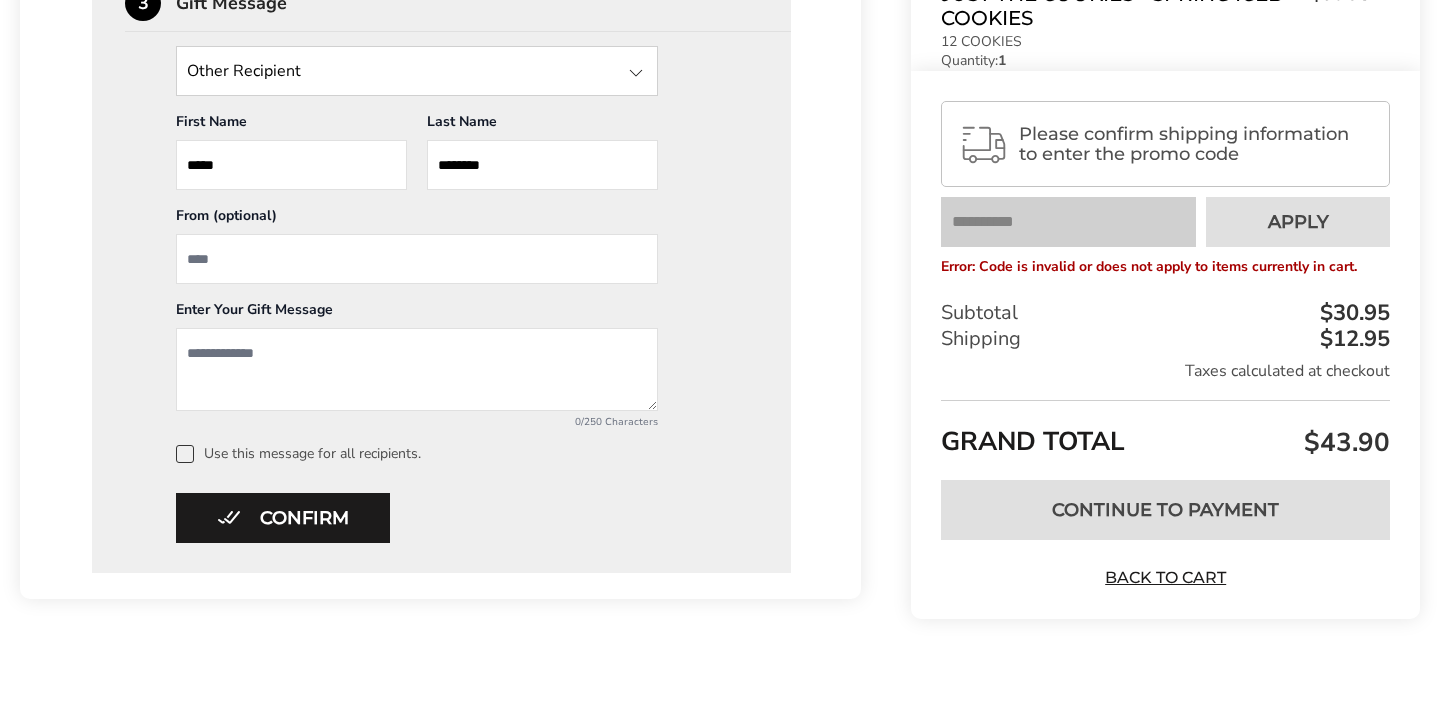 scroll, scrollTop: 961, scrollLeft: 0, axis: vertical 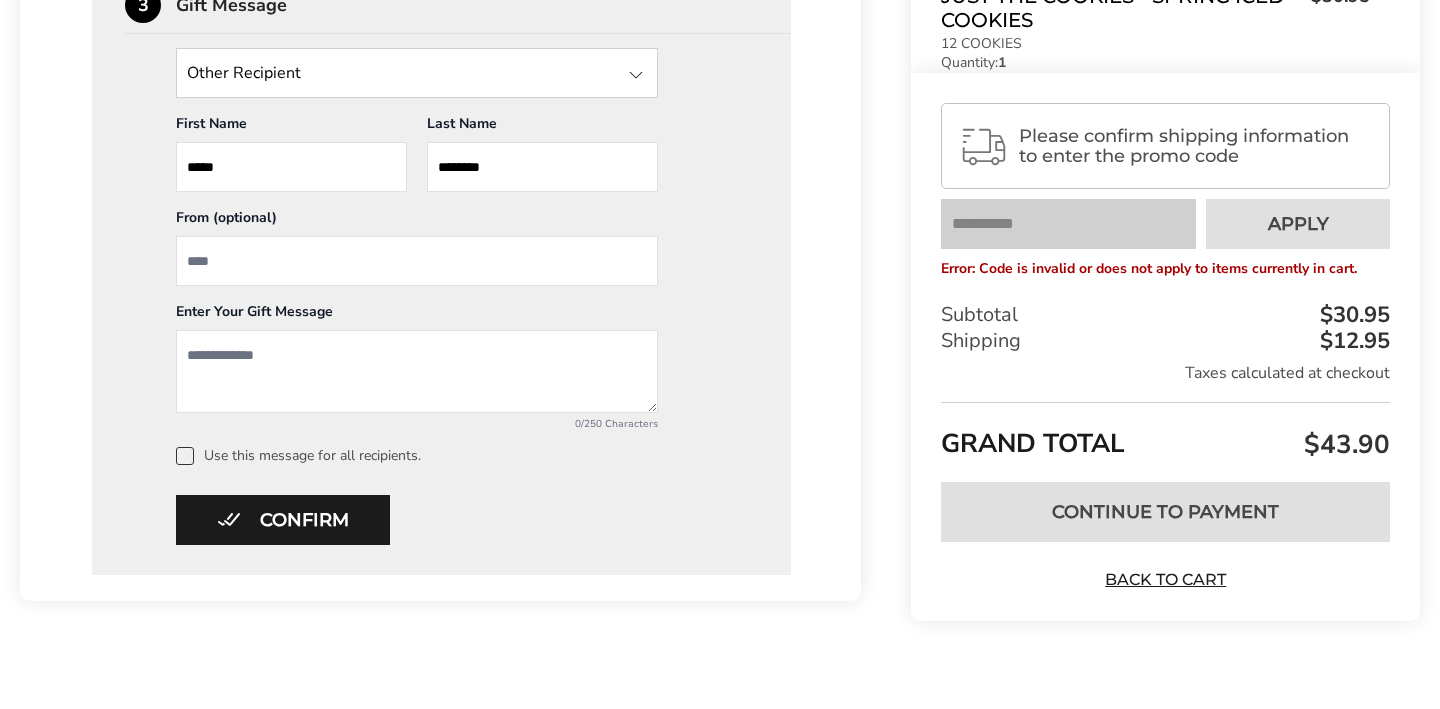 click at bounding box center (417, 261) 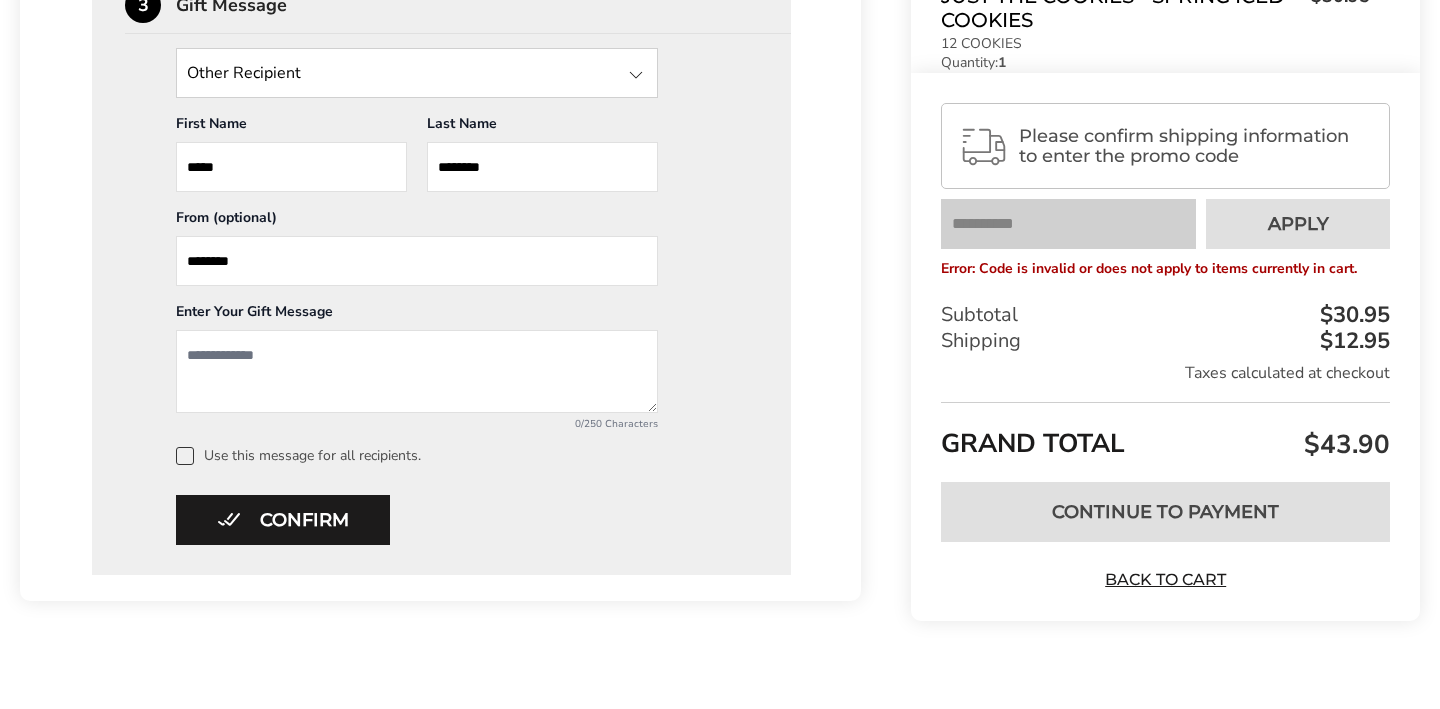 type on "********" 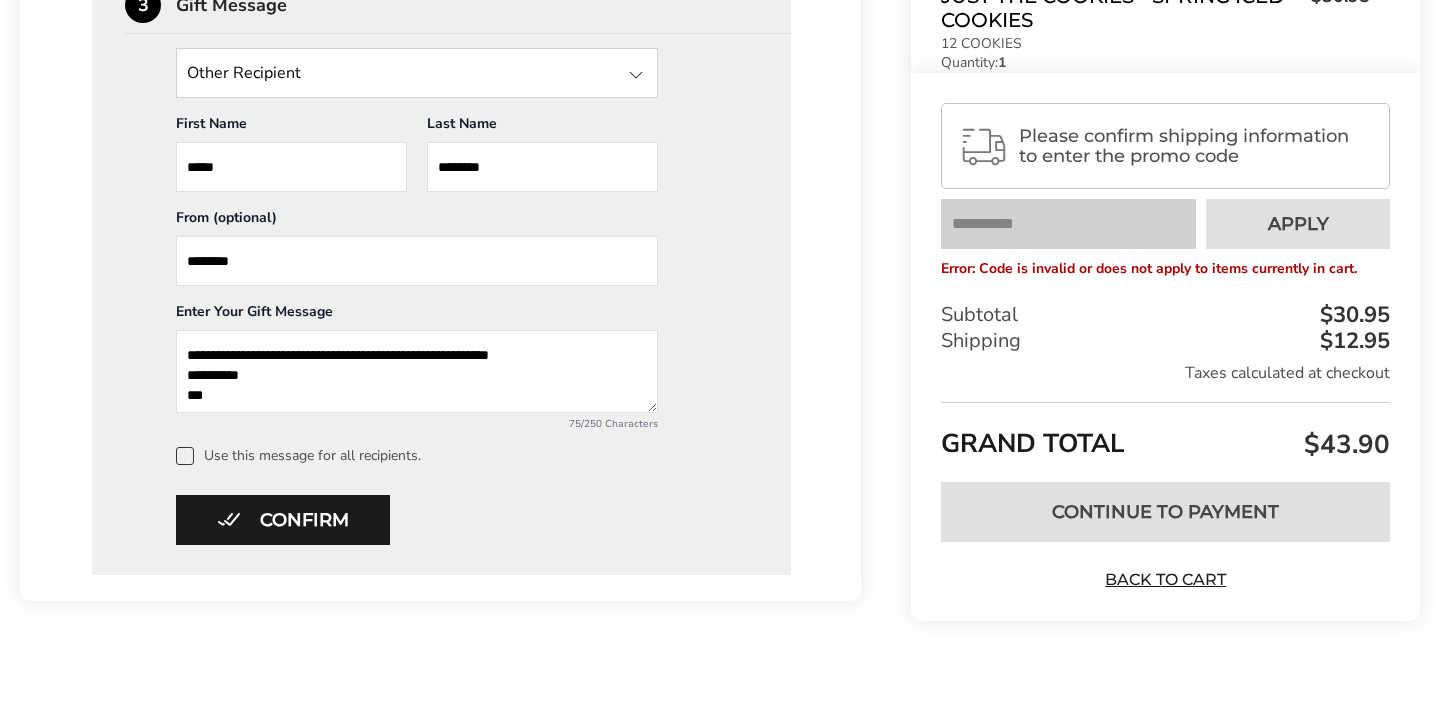 click on "**********" at bounding box center (417, 371) 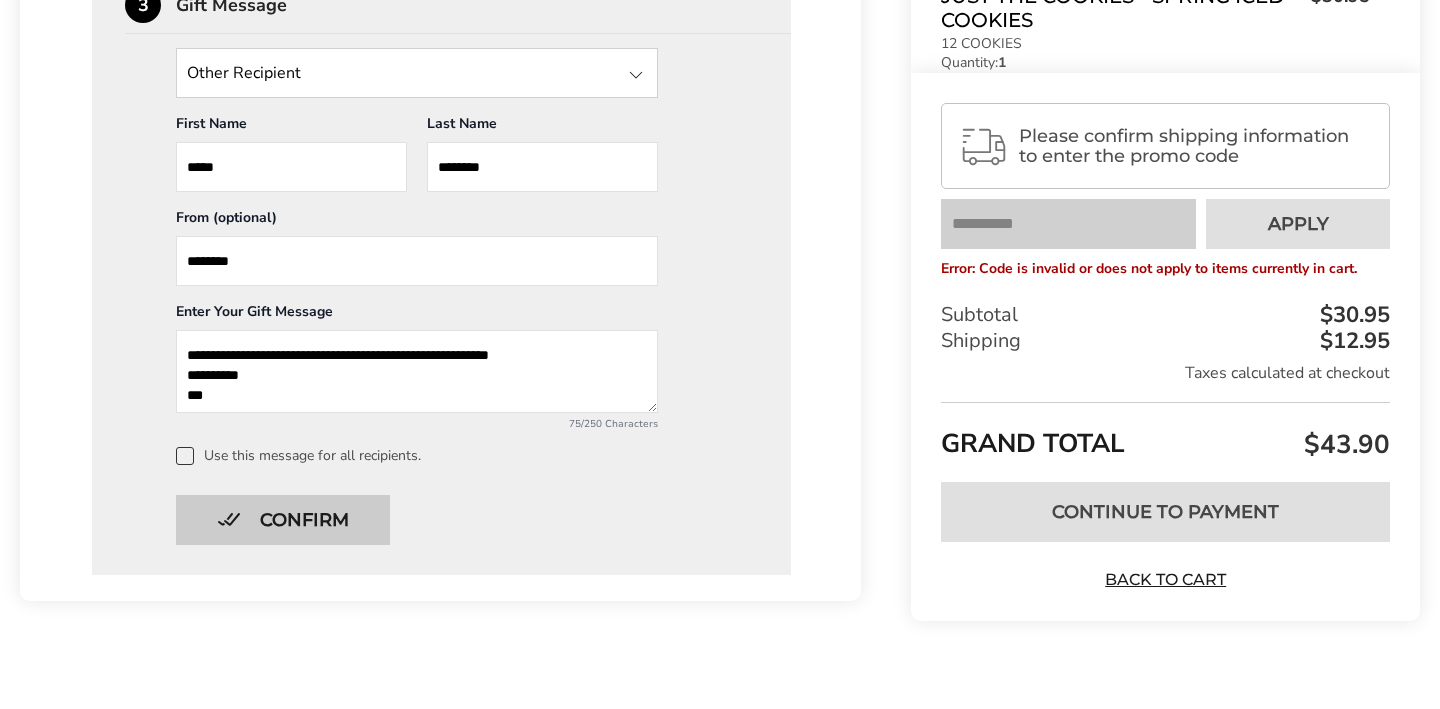 type on "**********" 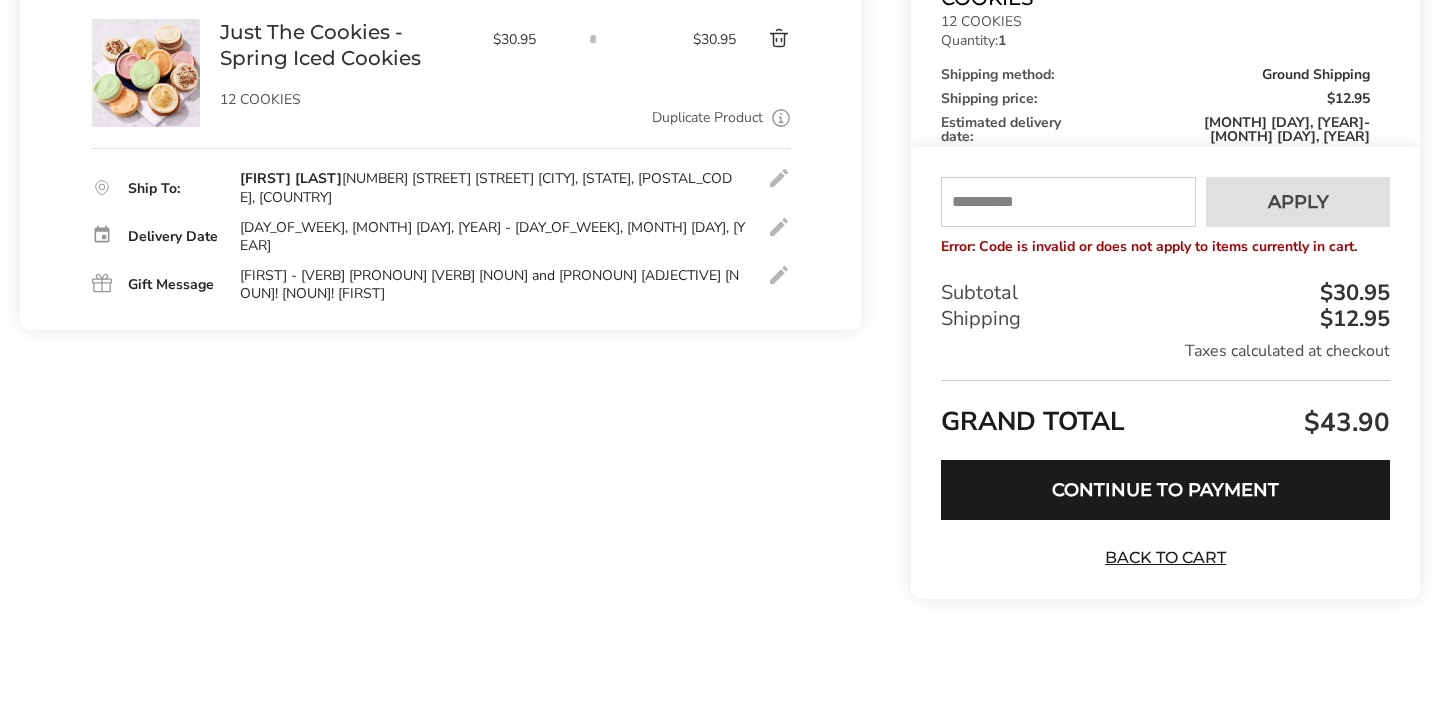 click at bounding box center (1068, 202) 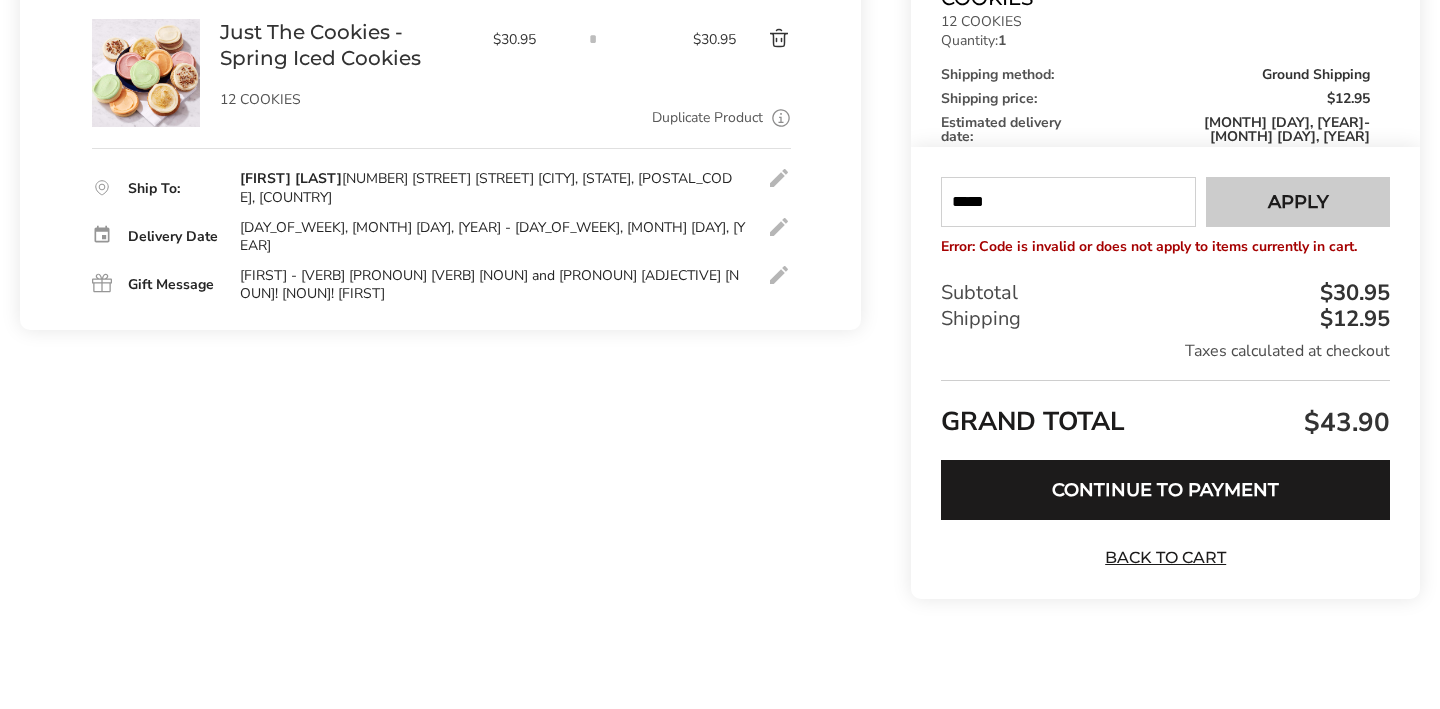 type on "*****" 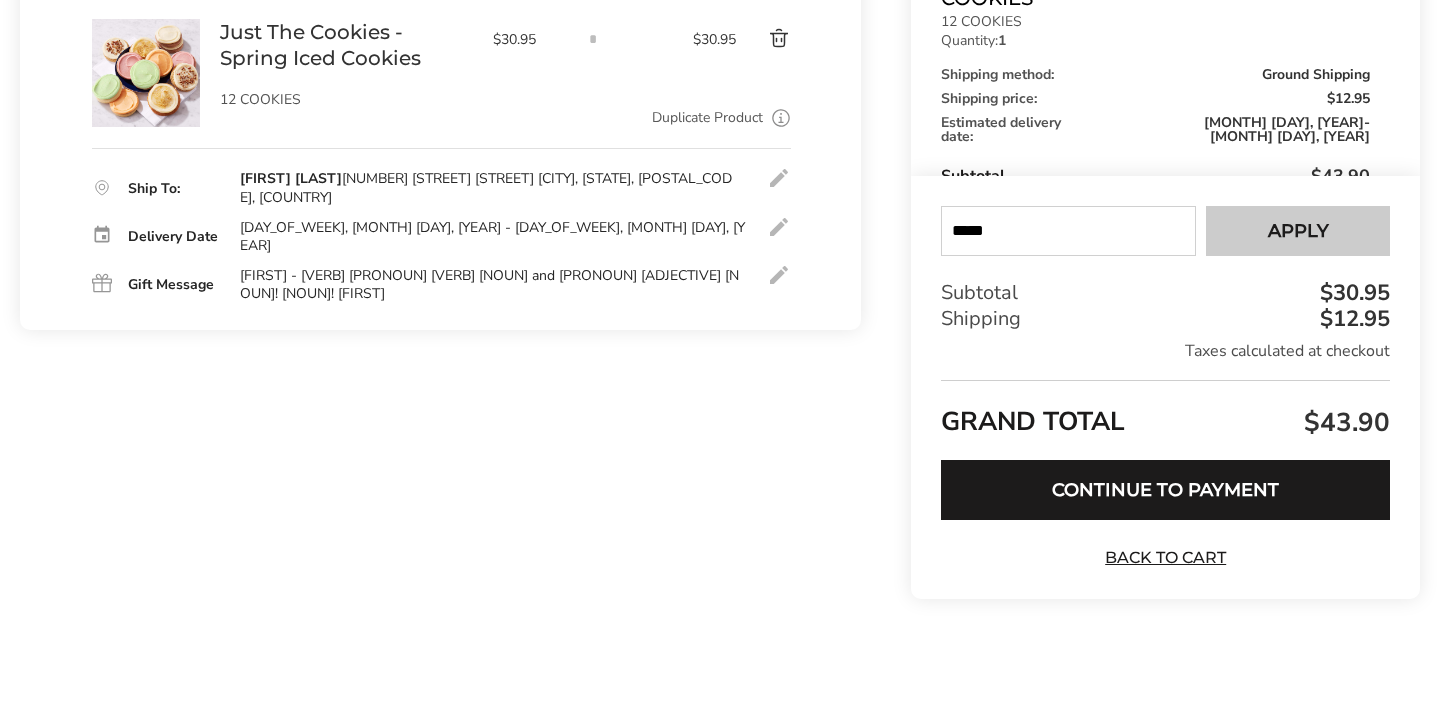 type 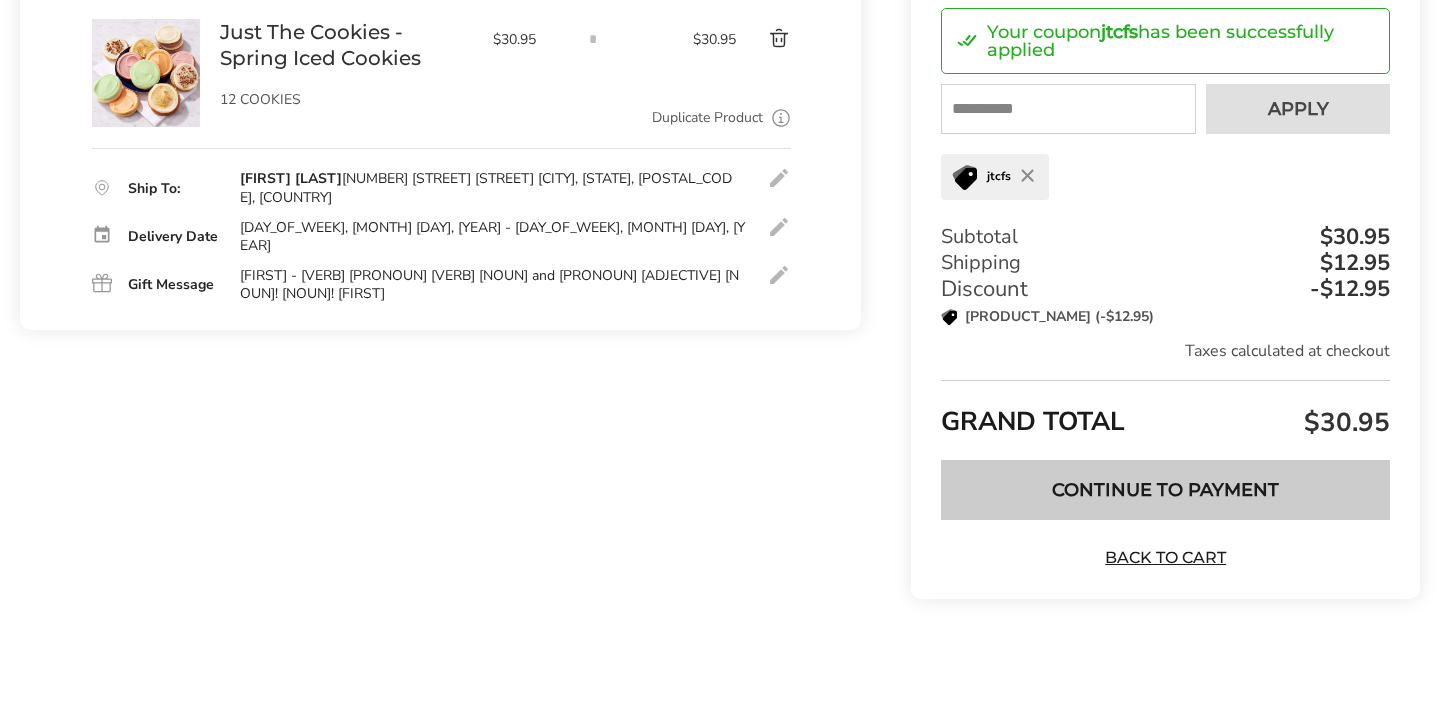 click on "Continue to Payment" at bounding box center (1165, 490) 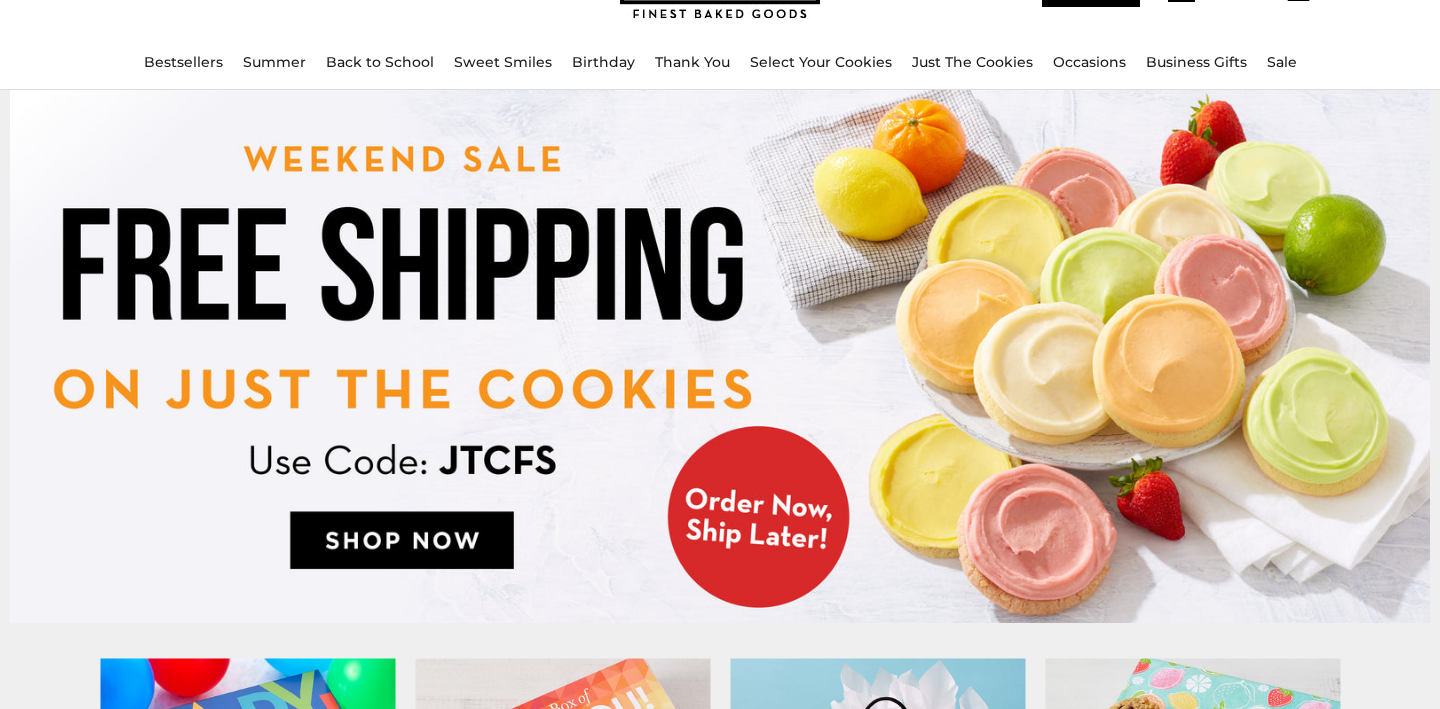 scroll, scrollTop: 182, scrollLeft: 0, axis: vertical 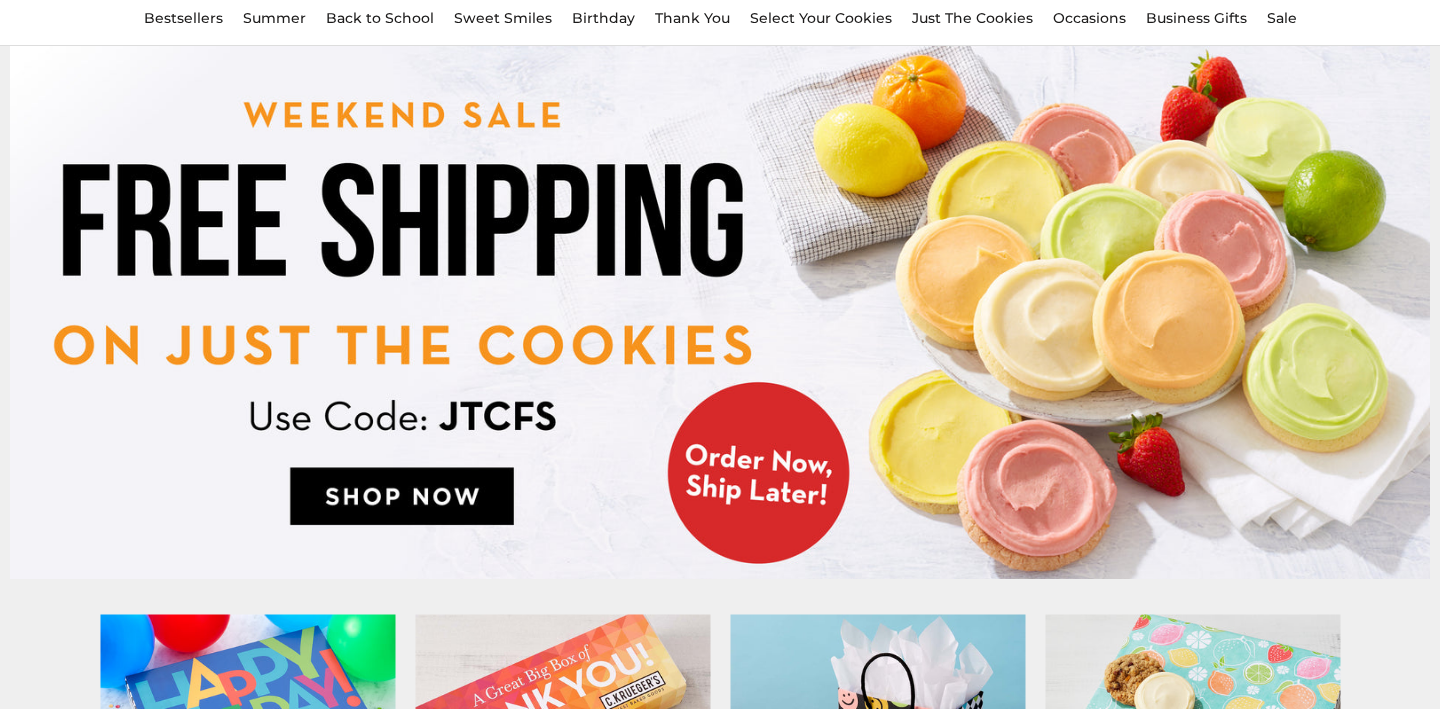 click at bounding box center (720, 312) 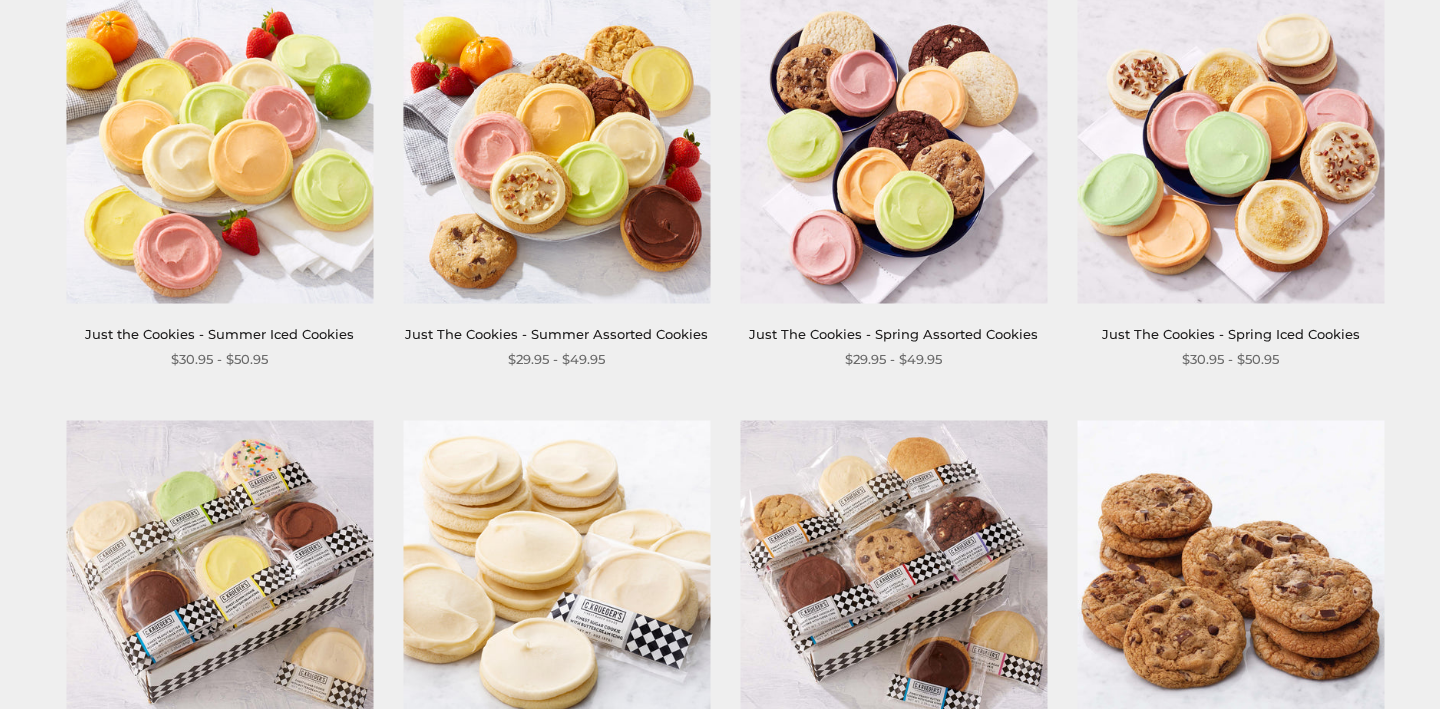 scroll, scrollTop: 374, scrollLeft: 0, axis: vertical 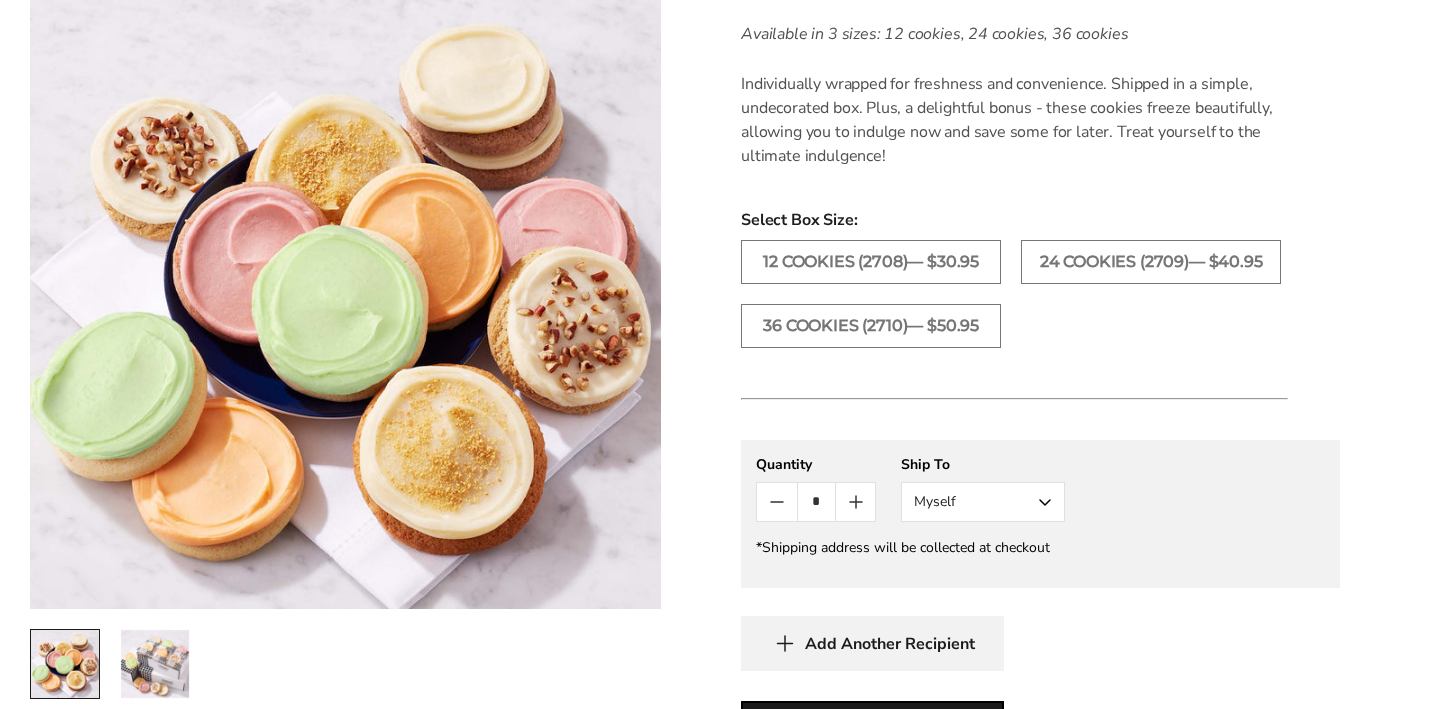 click on "Myself" at bounding box center (983, 502) 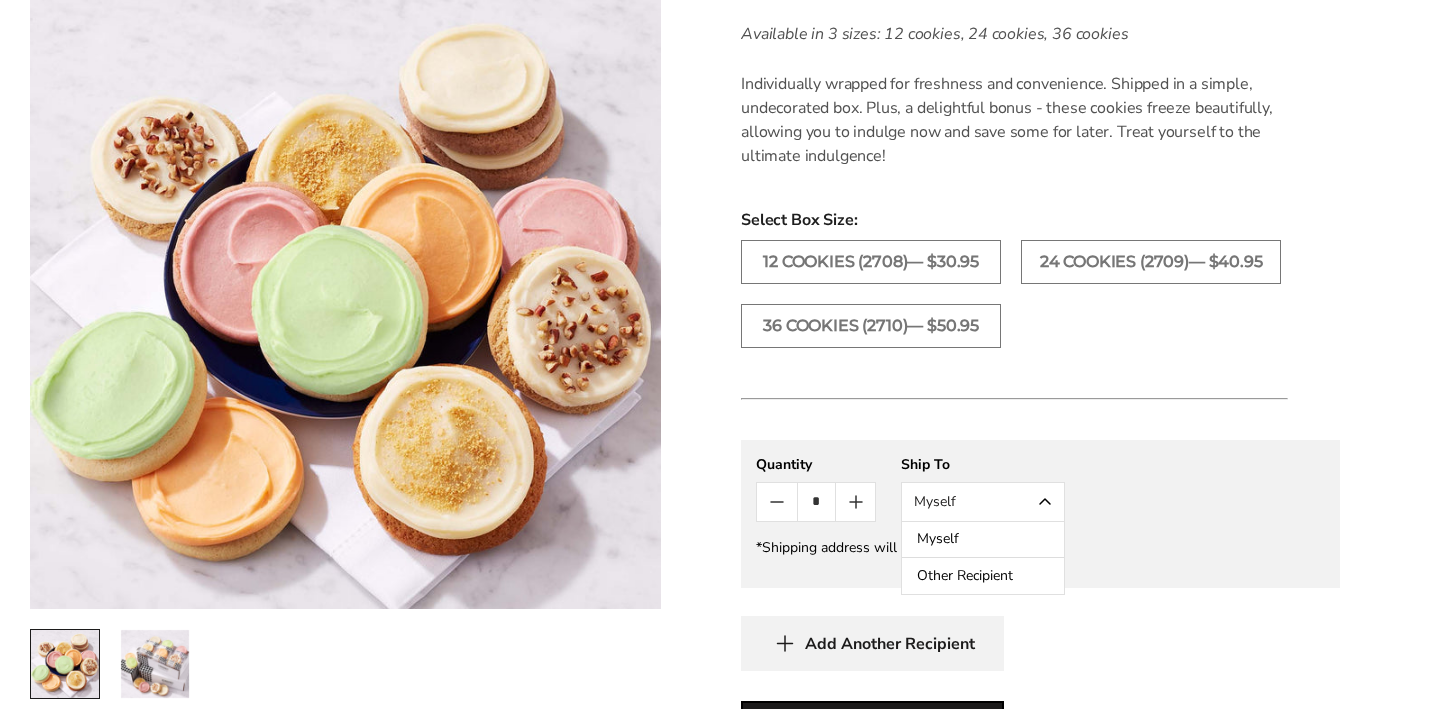 click on "Other Recipient" at bounding box center (983, 576) 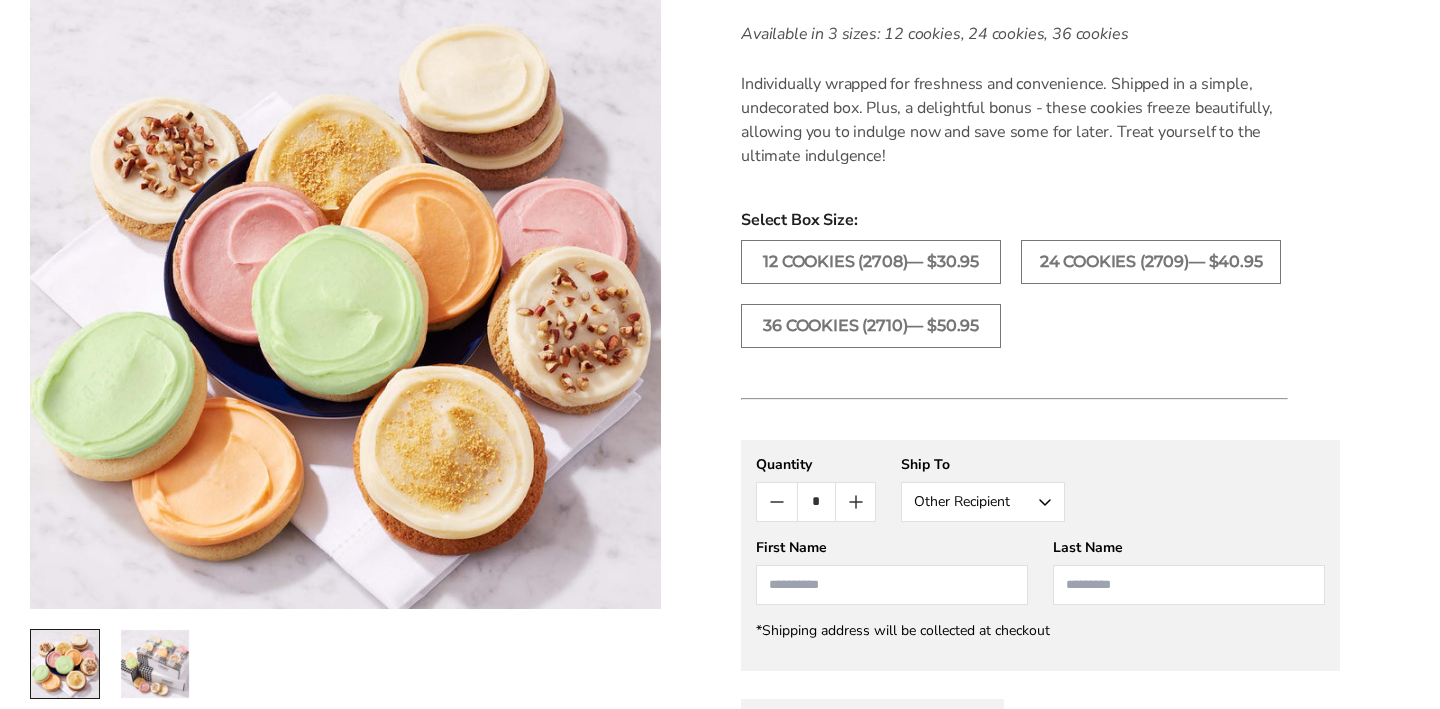 click at bounding box center [892, 585] 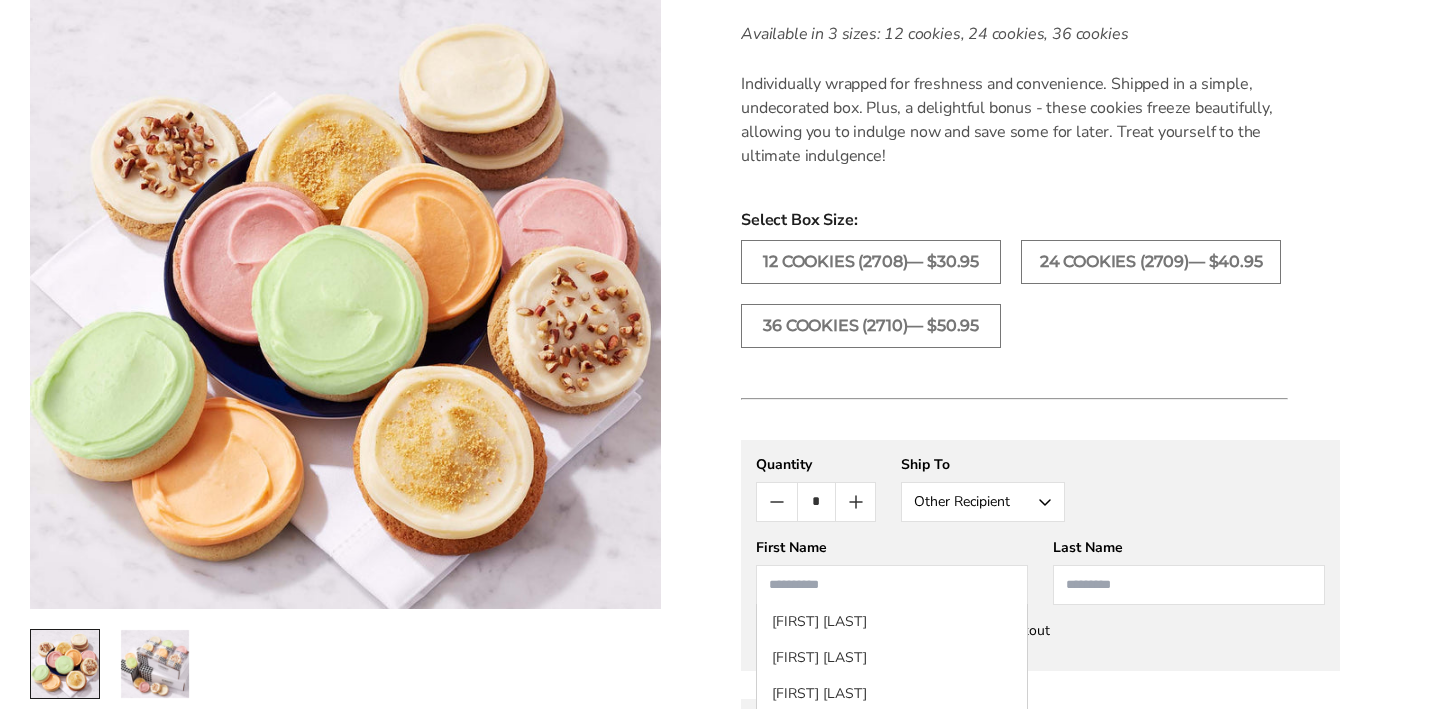 scroll, scrollTop: 1021, scrollLeft: 0, axis: vertical 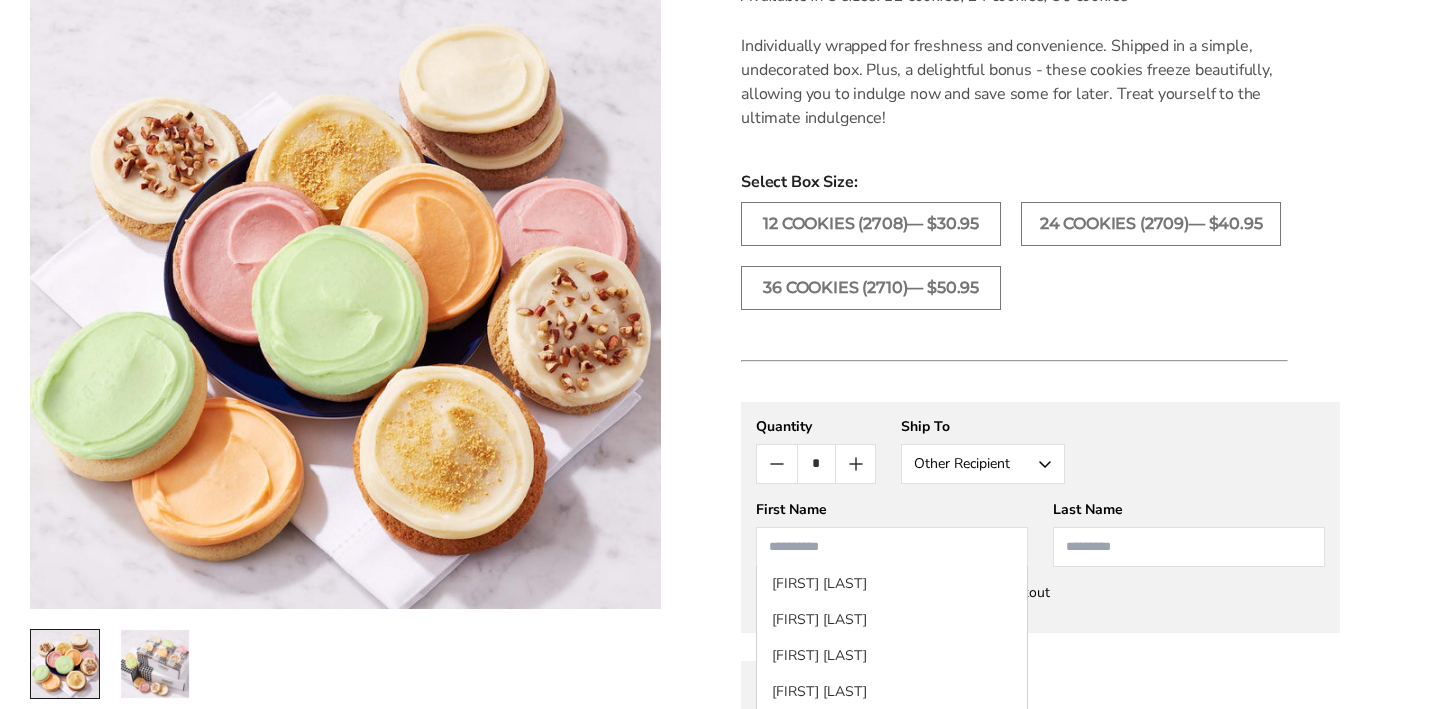 click at bounding box center [1189, 547] 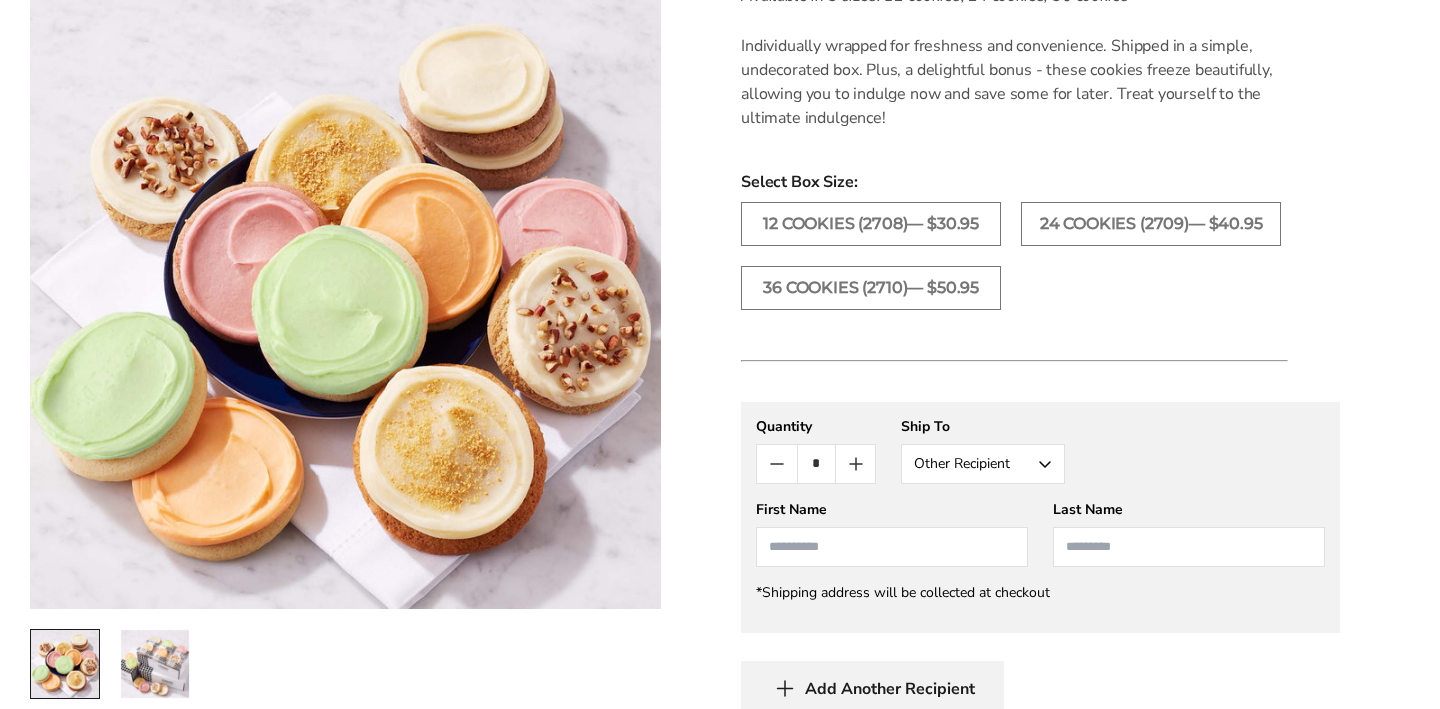 paste on "**********" 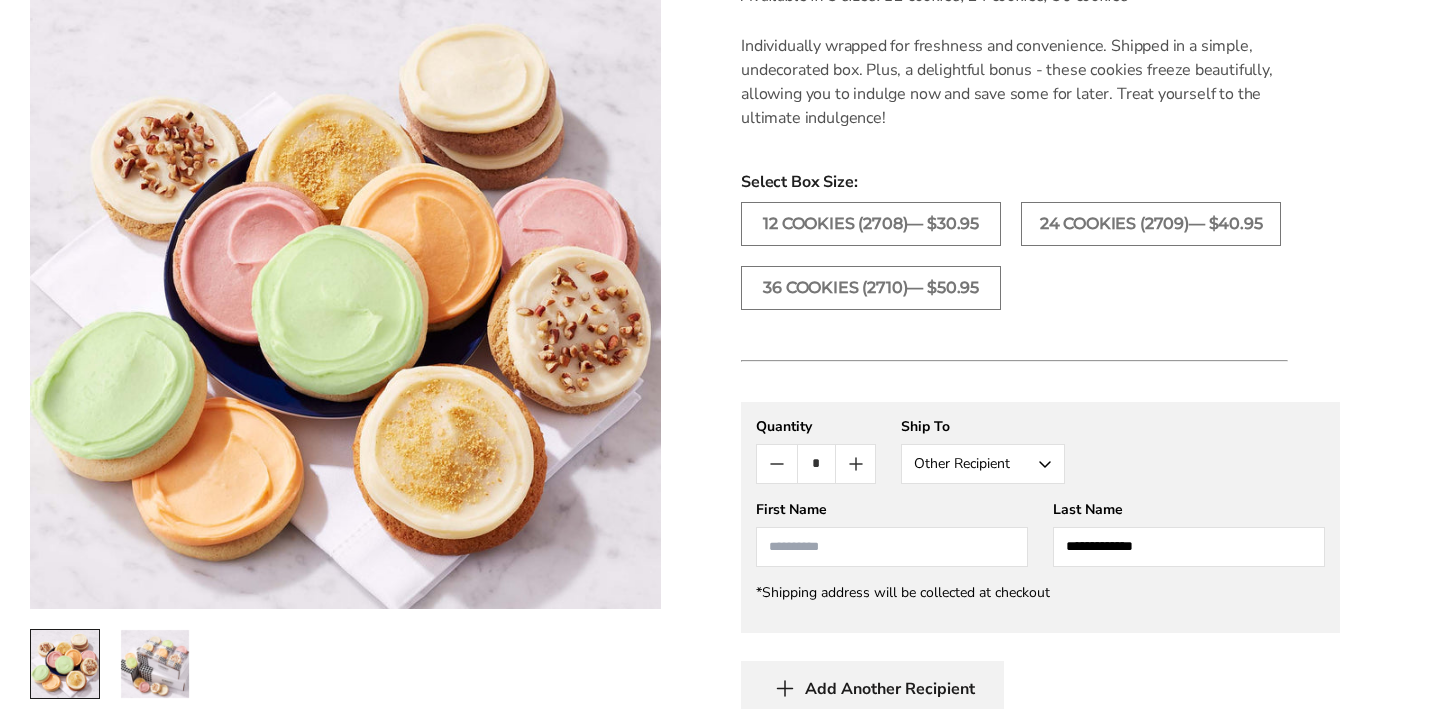 type on "**********" 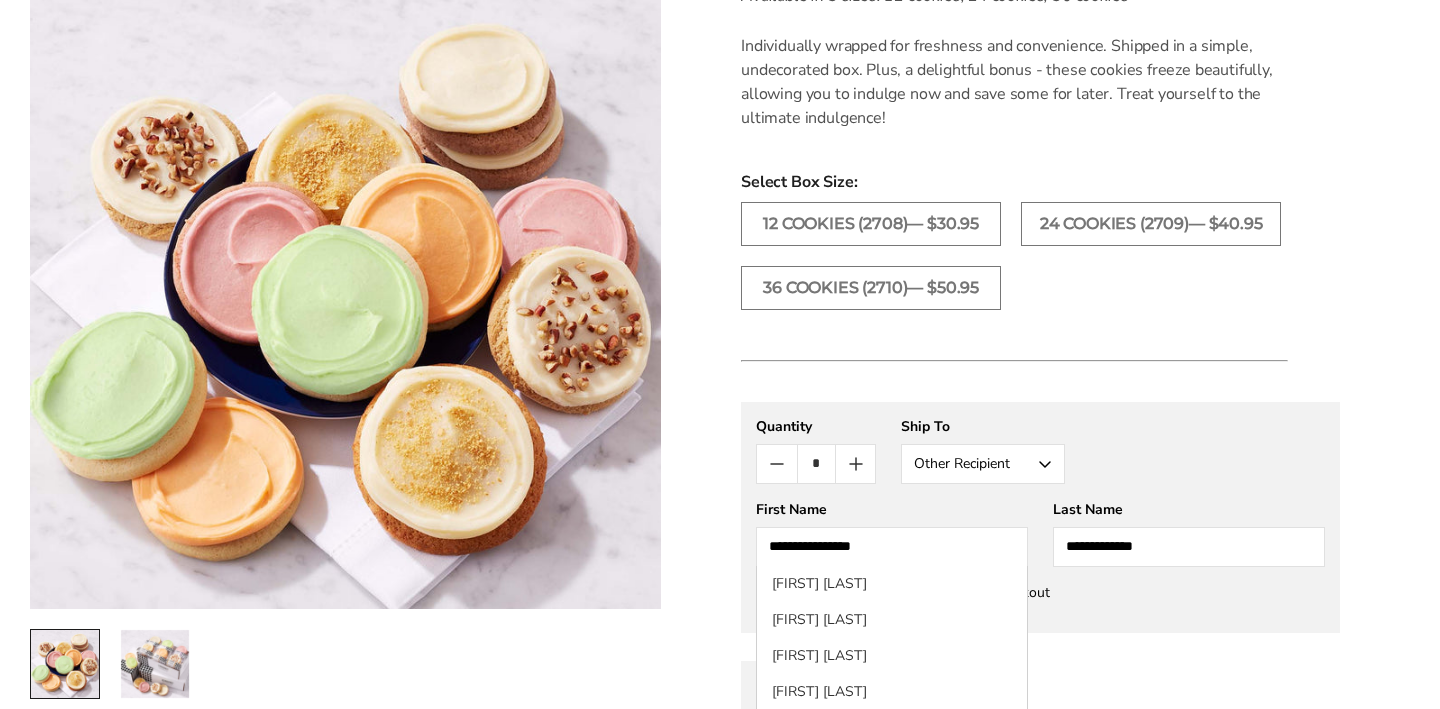 type on "**********" 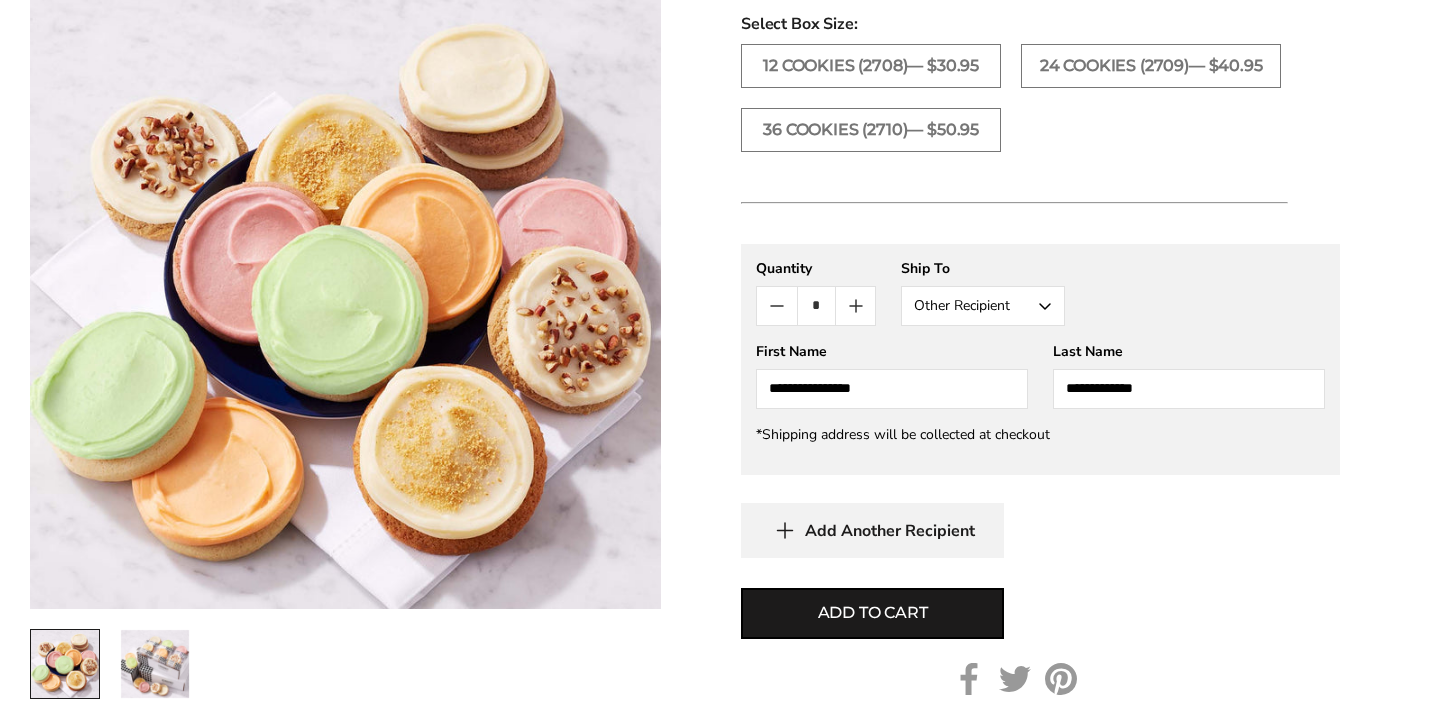 scroll, scrollTop: 1182, scrollLeft: 0, axis: vertical 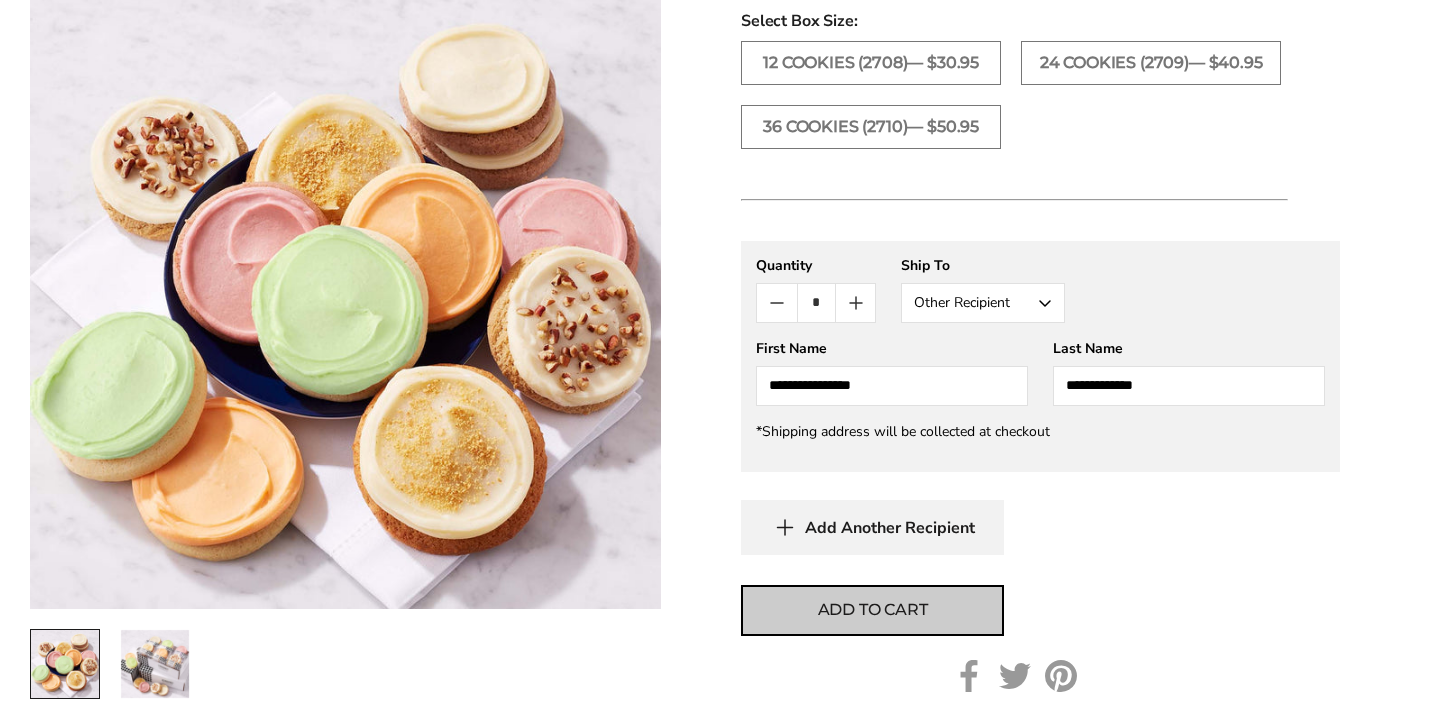 click on "Add to cart" at bounding box center (873, 610) 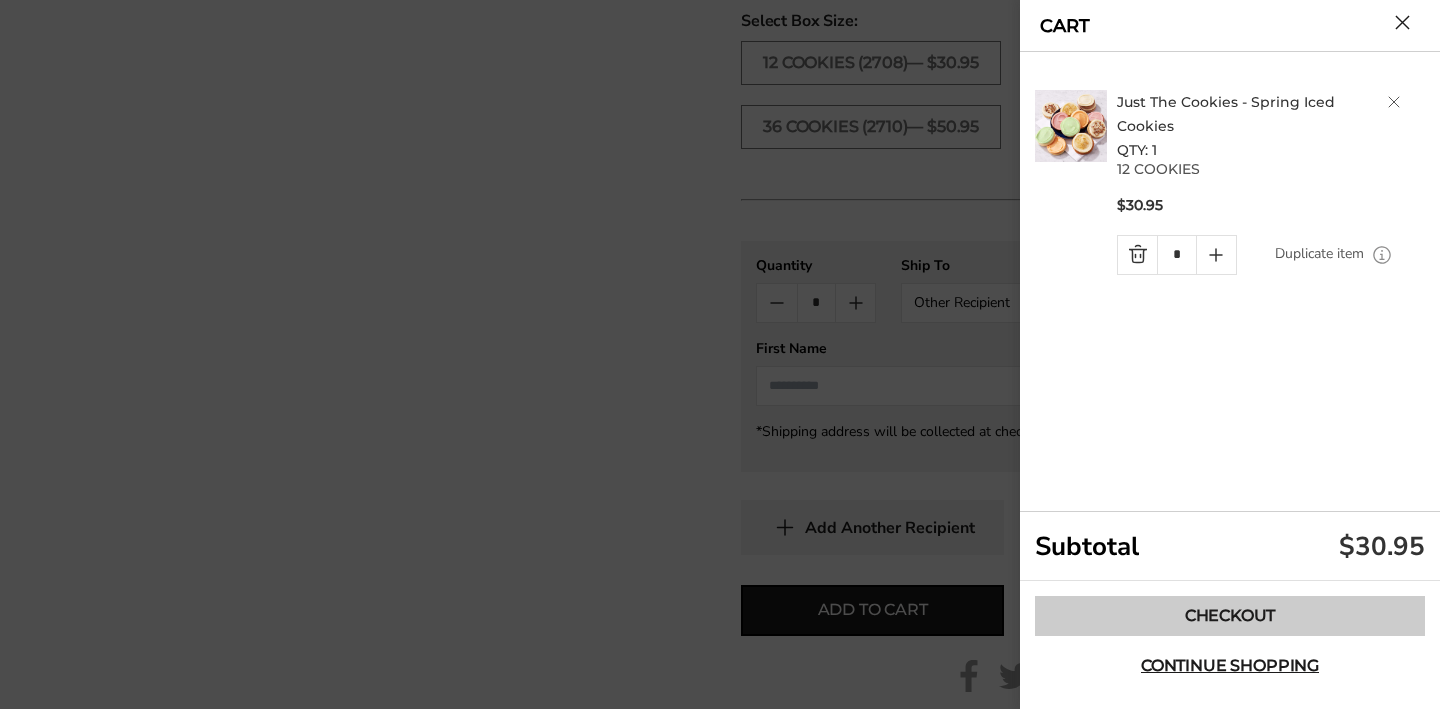 click on "Checkout" at bounding box center (1230, 616) 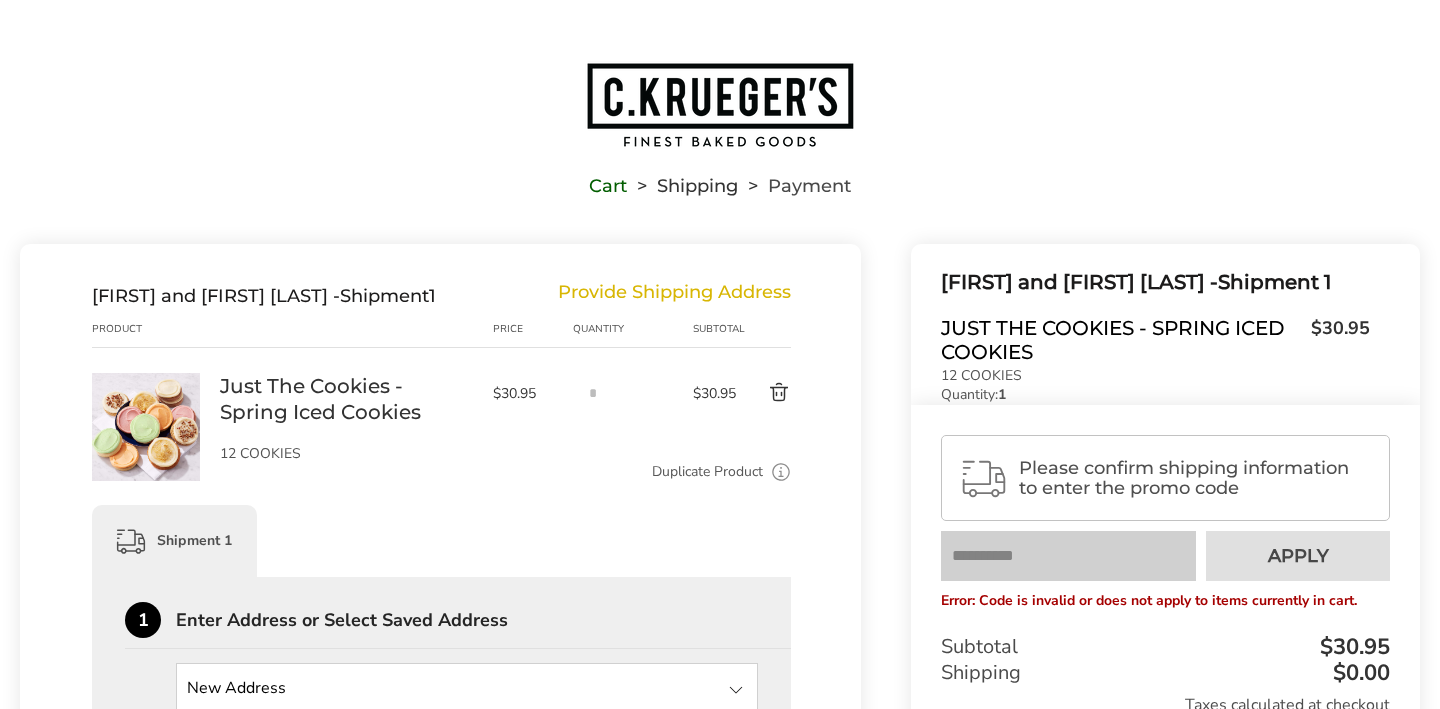 scroll, scrollTop: 0, scrollLeft: 0, axis: both 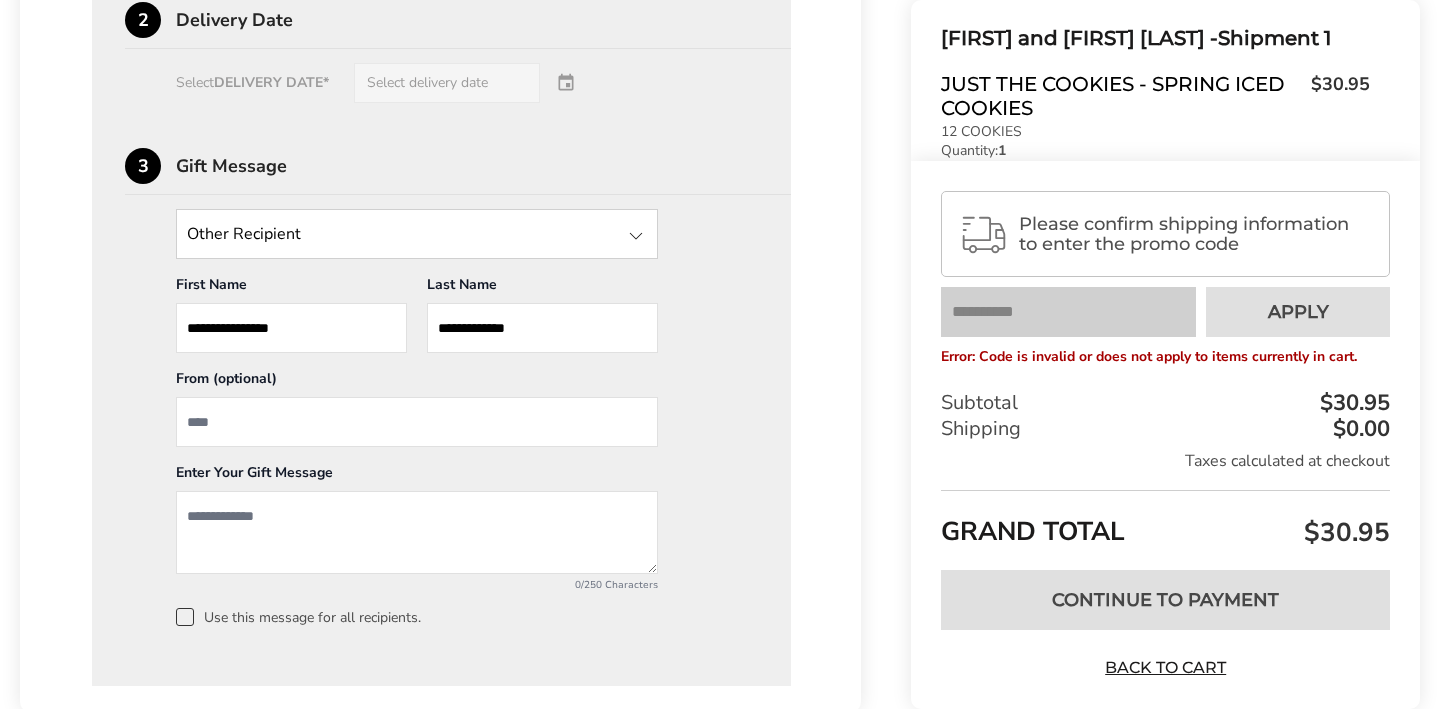 click at bounding box center (417, 422) 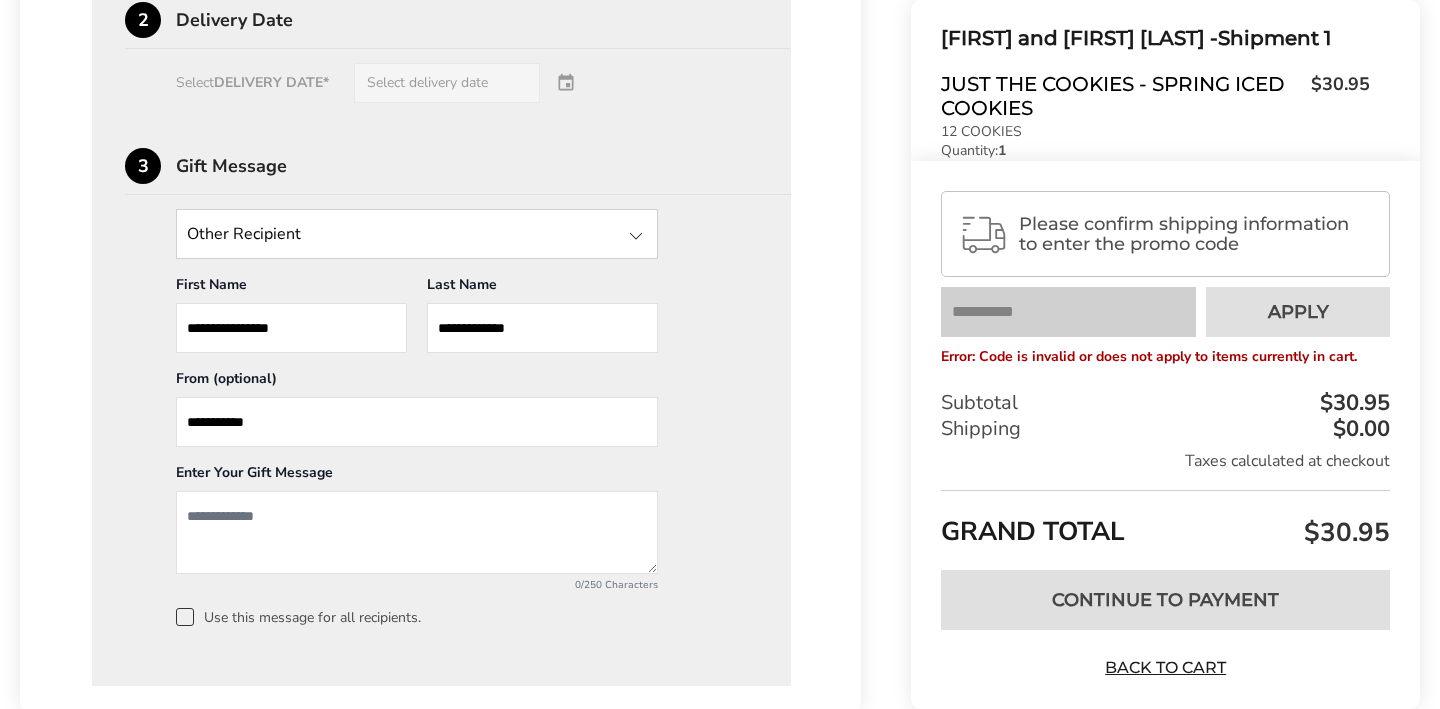 type on "**********" 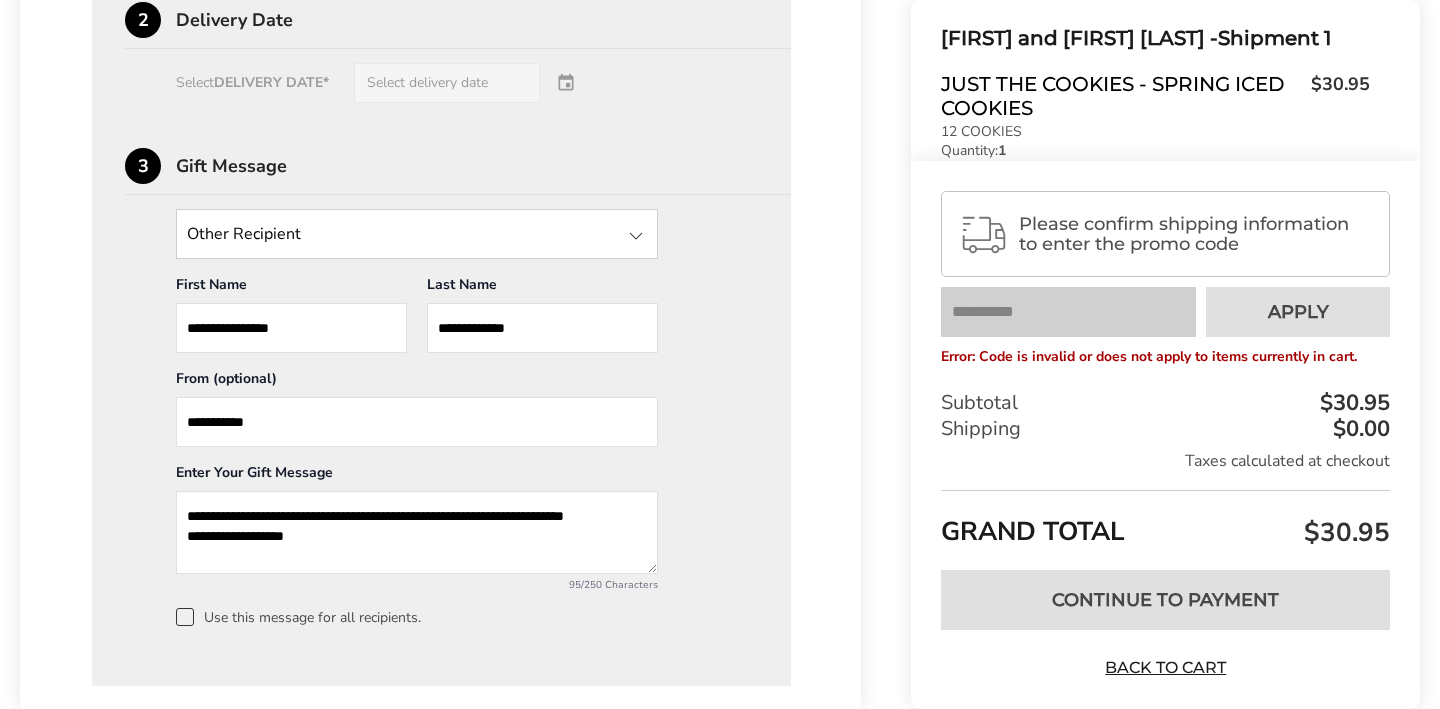 scroll, scrollTop: -3, scrollLeft: 0, axis: vertical 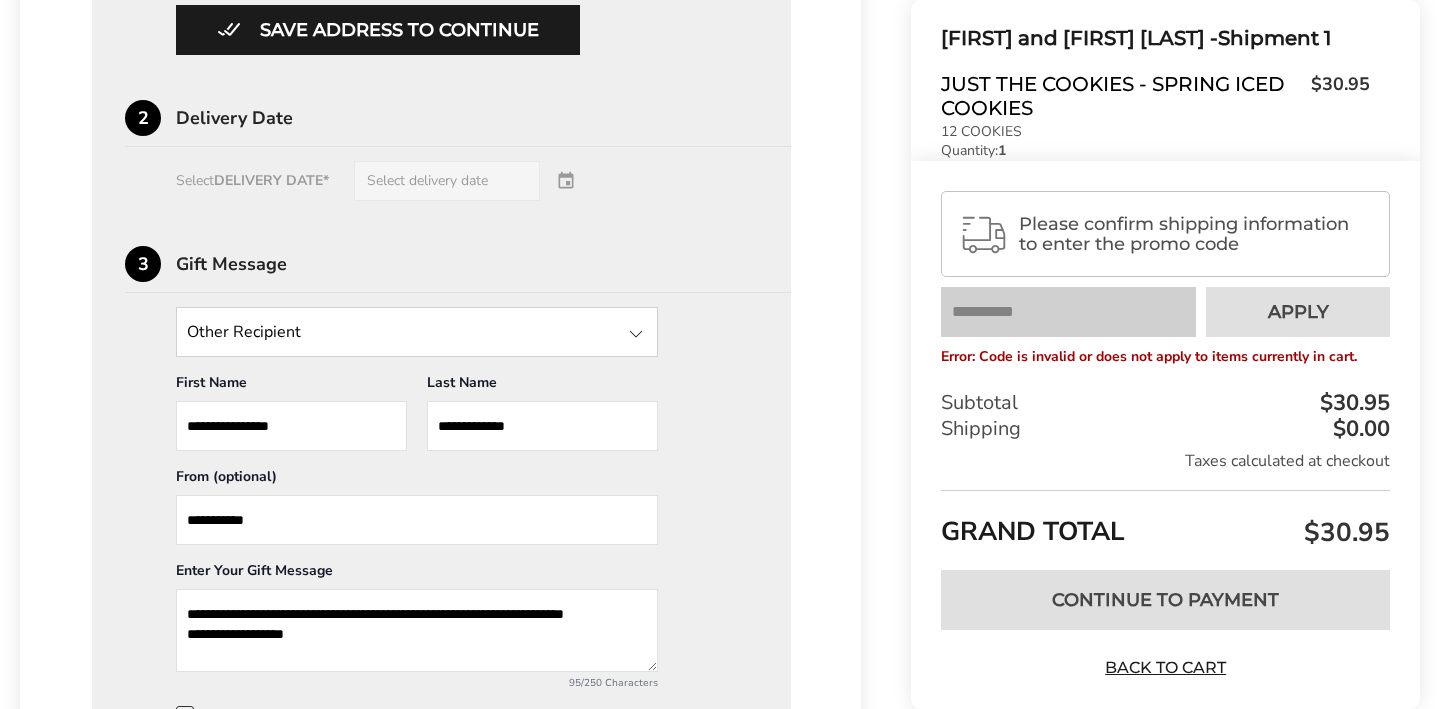 type on "**********" 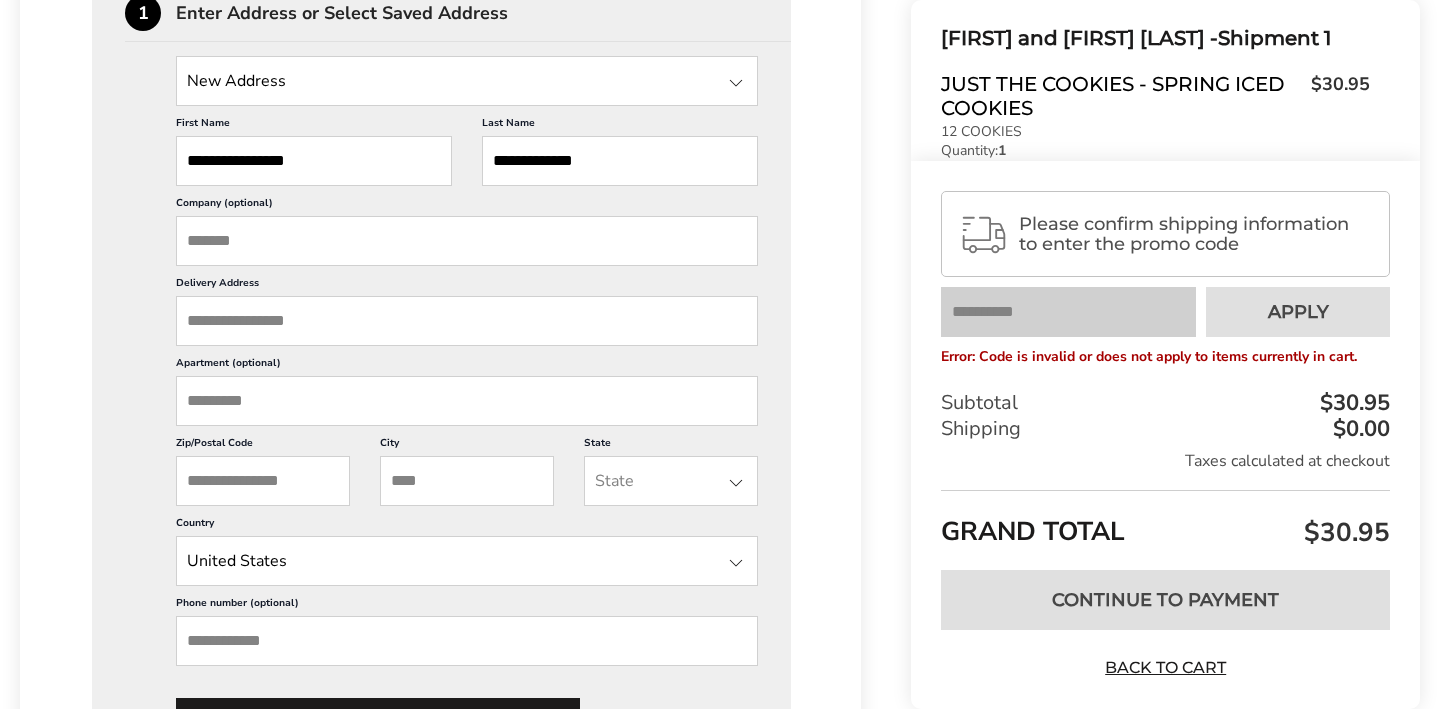 scroll, scrollTop: 611, scrollLeft: 0, axis: vertical 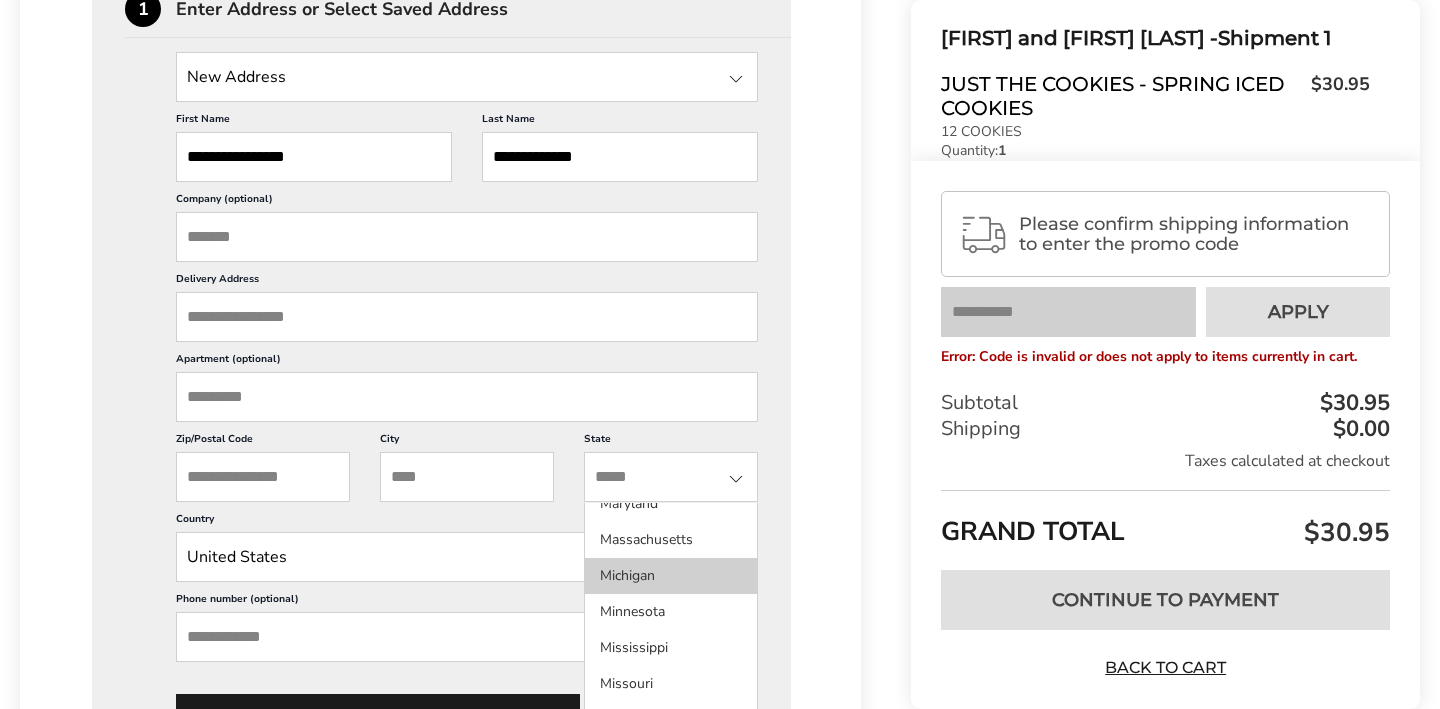 click on "Michigan" 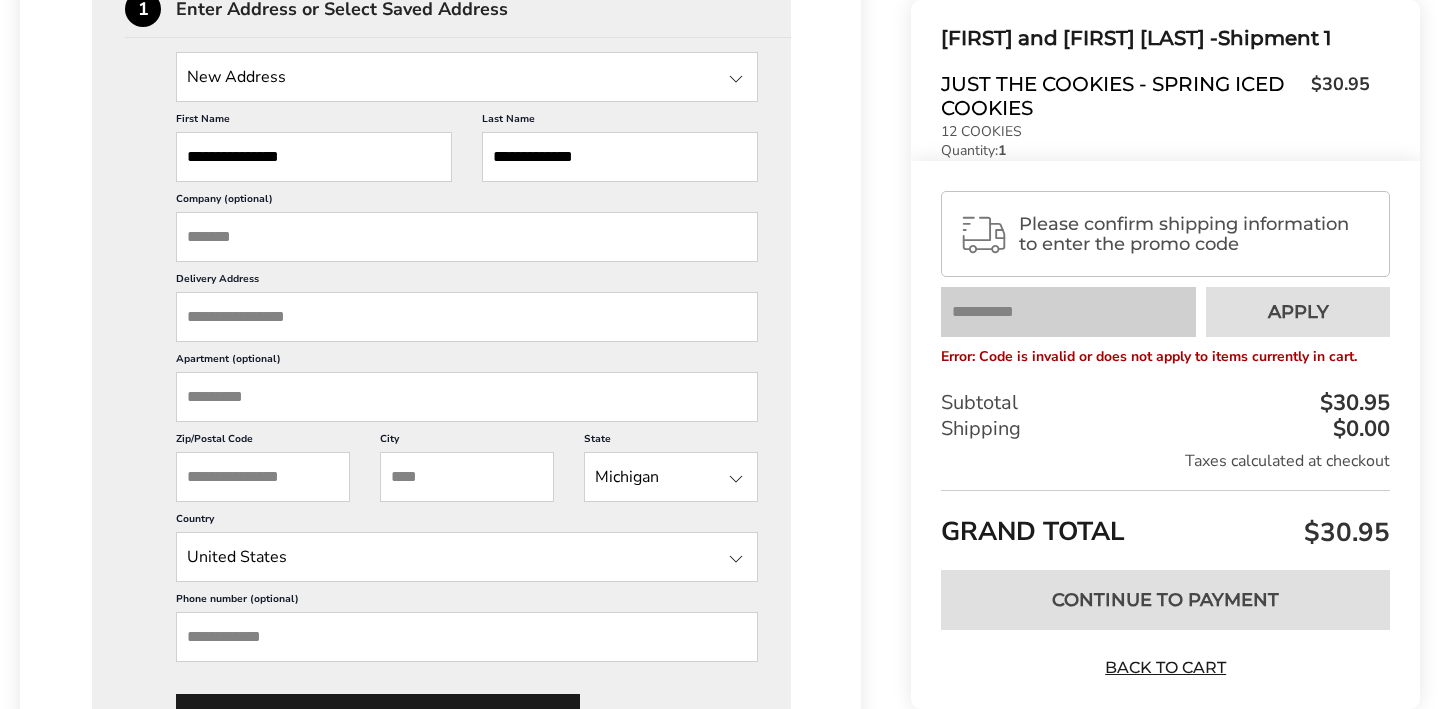 type on "**********" 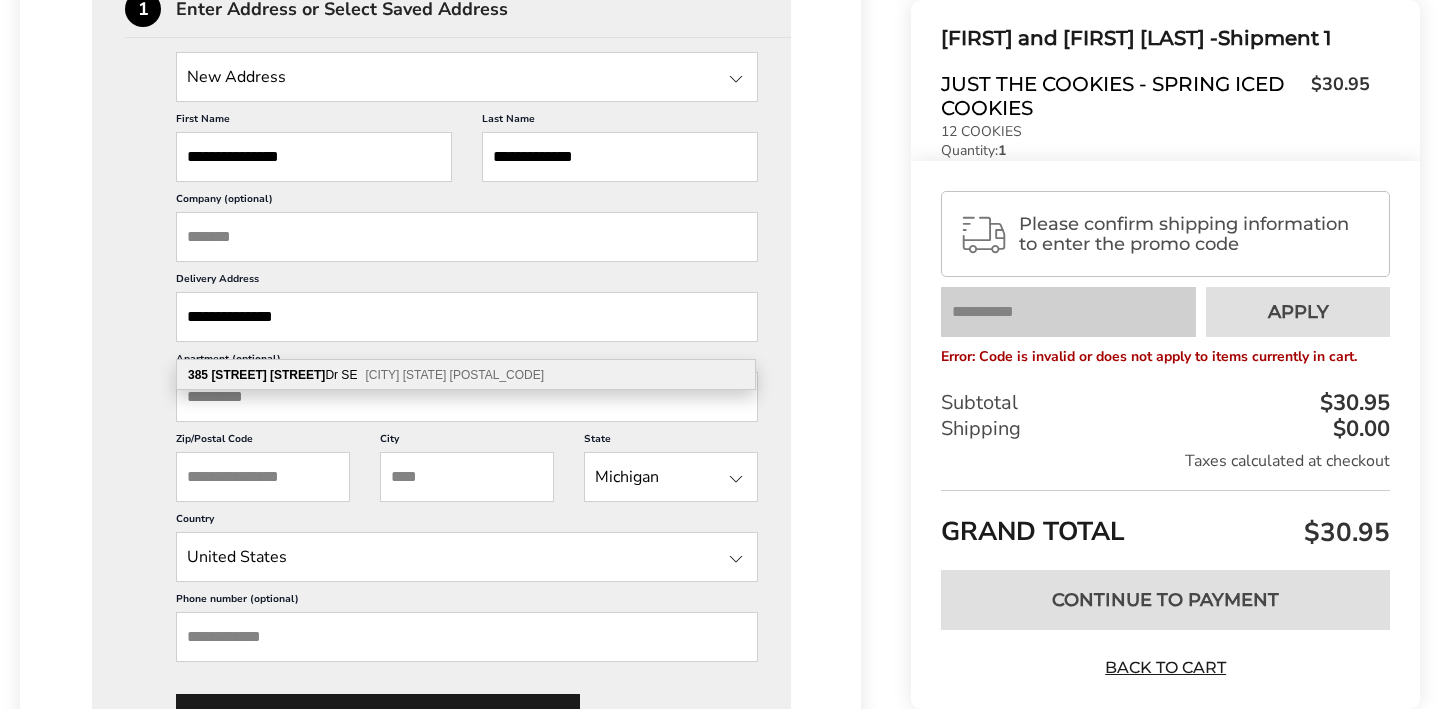 click on "[CITY] [STATE] [POSTAL_CODE]" at bounding box center [454, 375] 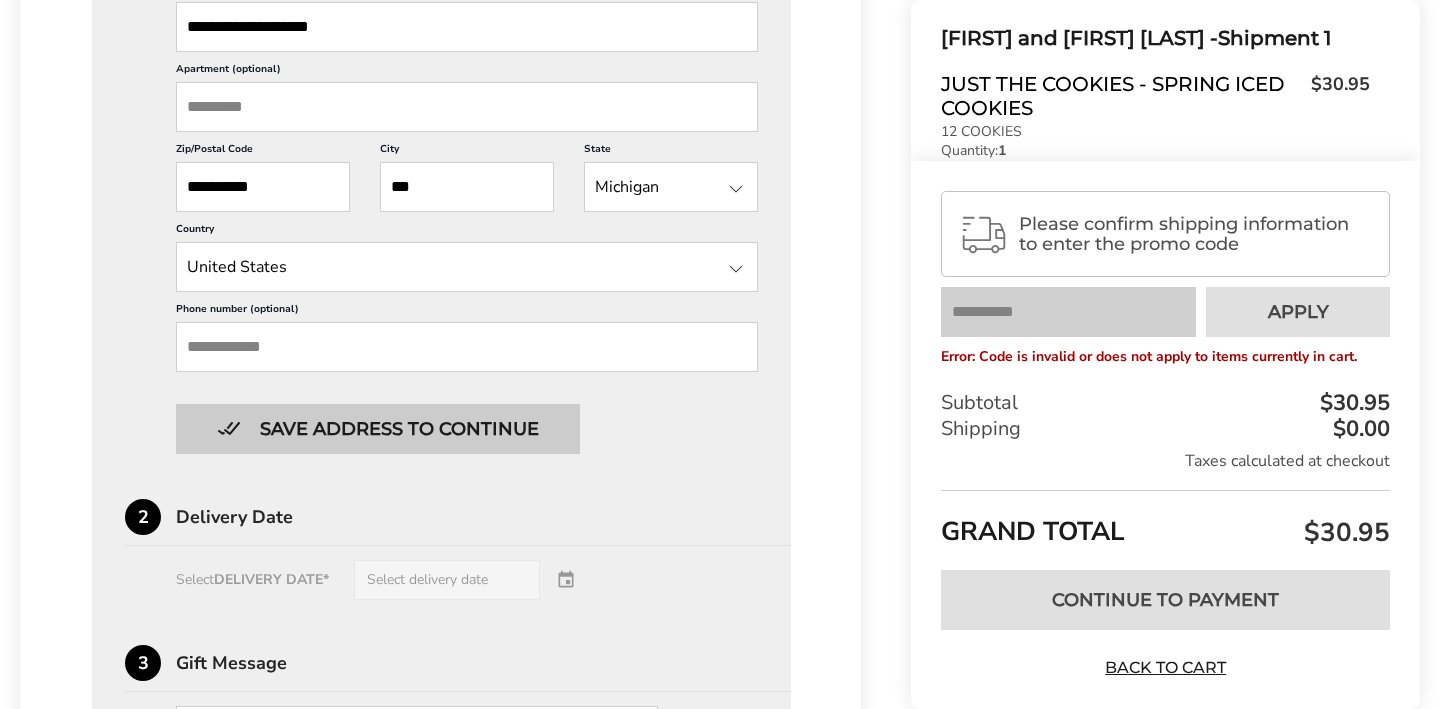 scroll, scrollTop: 899, scrollLeft: 0, axis: vertical 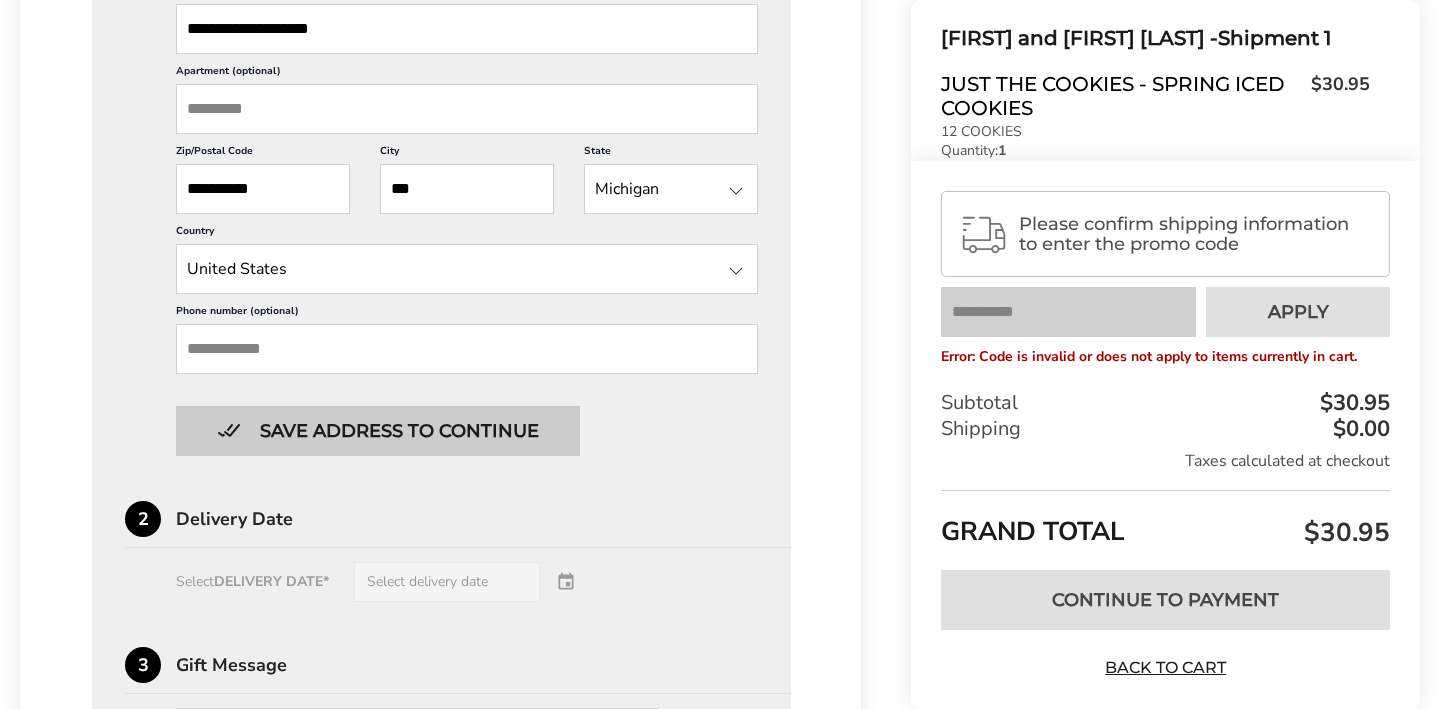 click on "Save address to continue" at bounding box center [378, 431] 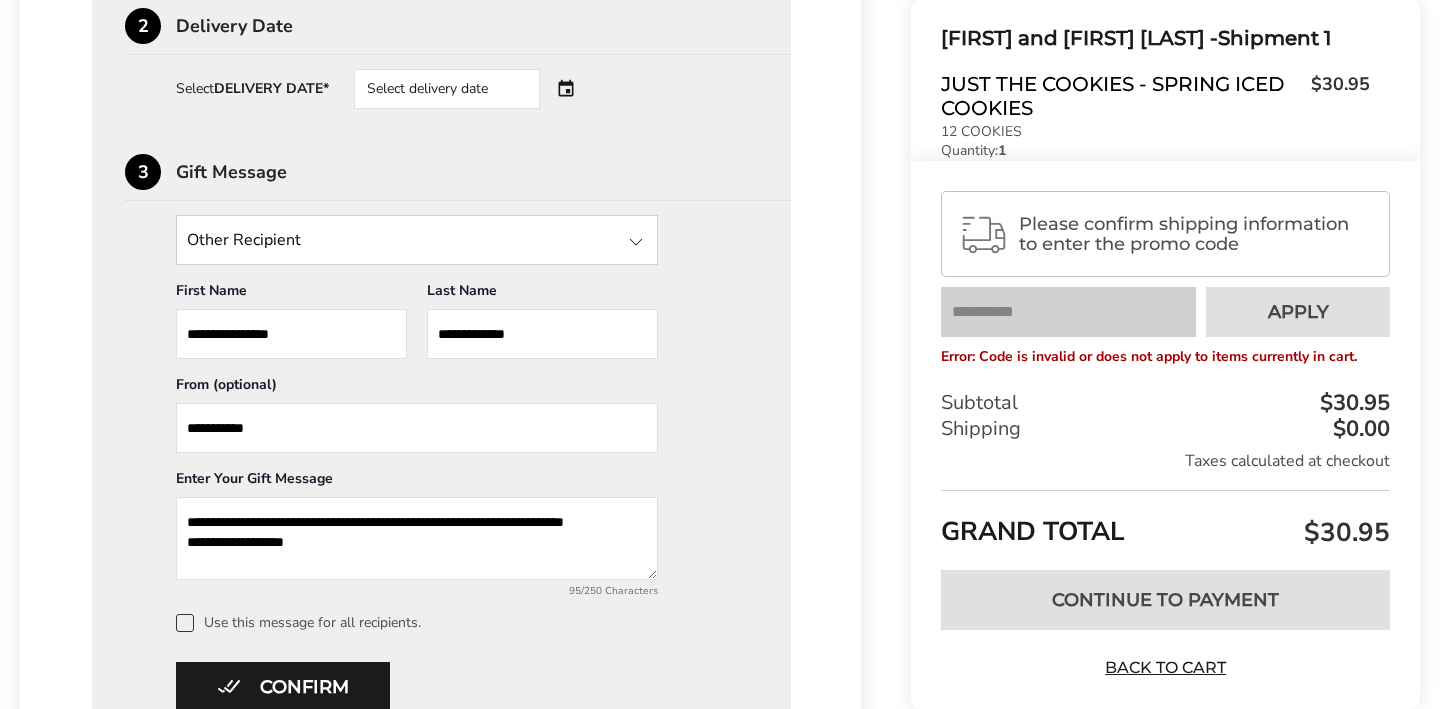 scroll, scrollTop: 721, scrollLeft: 0, axis: vertical 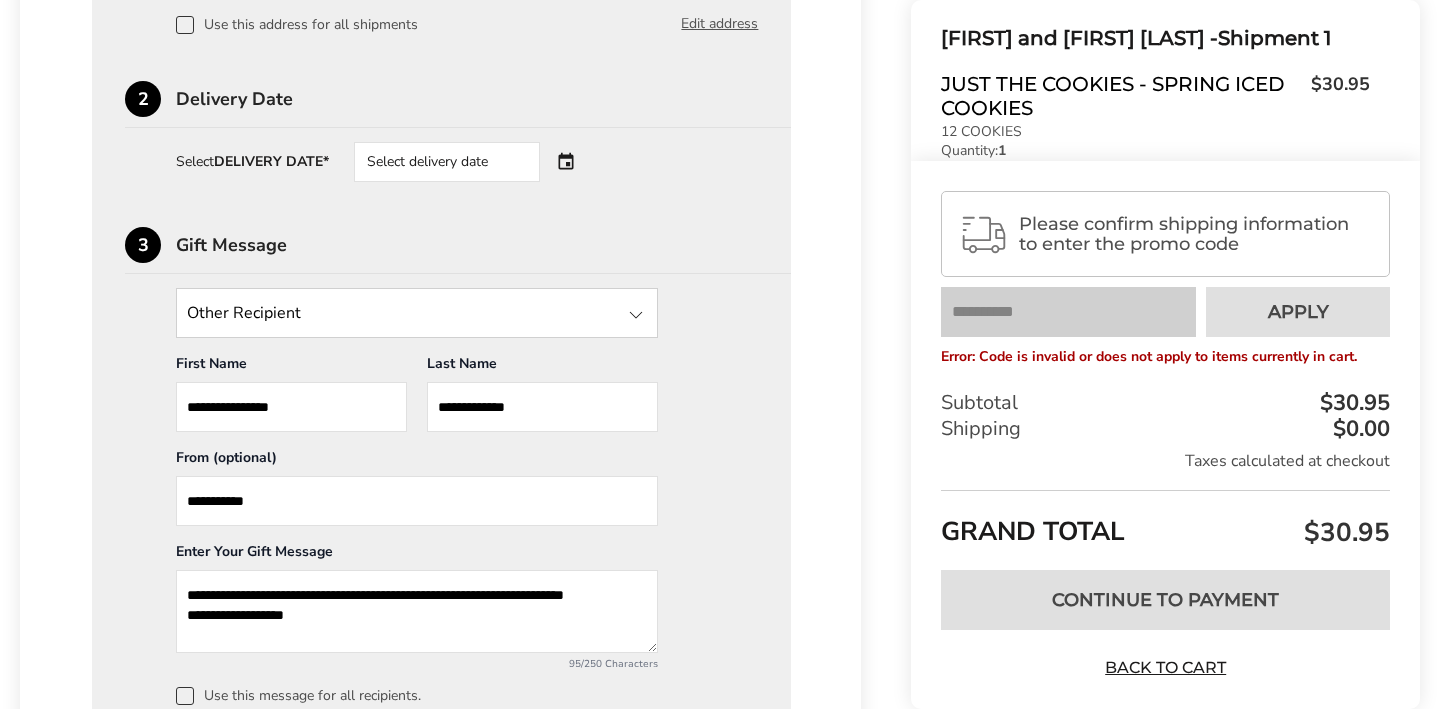 click on "Select delivery date" at bounding box center [475, 162] 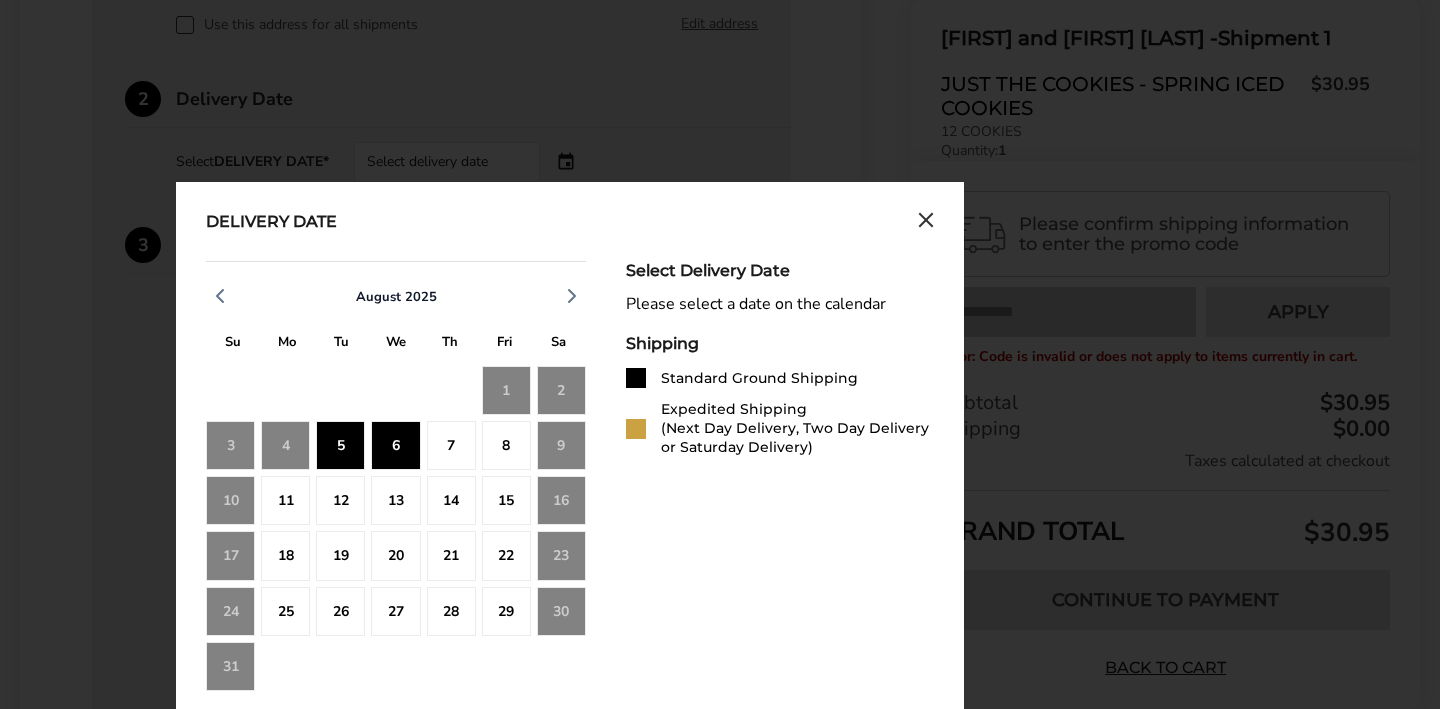 click on "6" 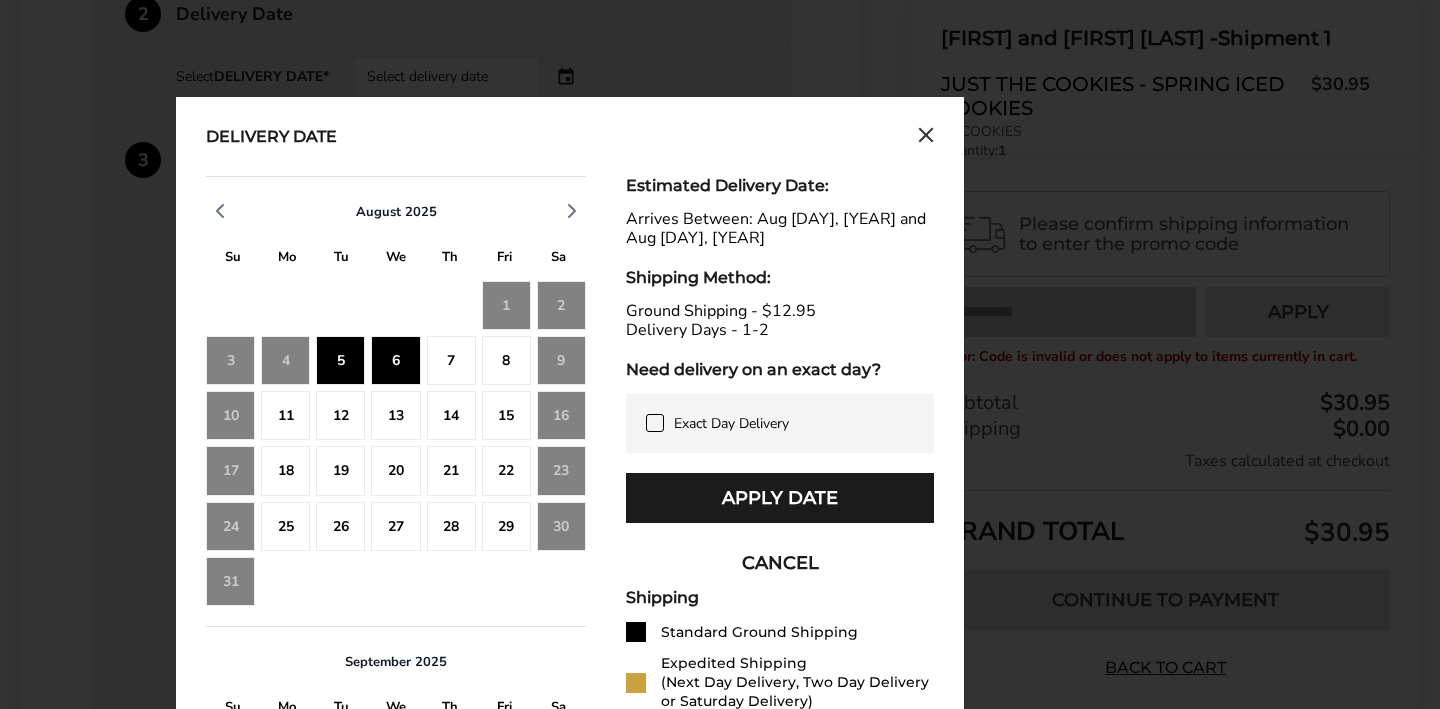 scroll, scrollTop: 812, scrollLeft: 0, axis: vertical 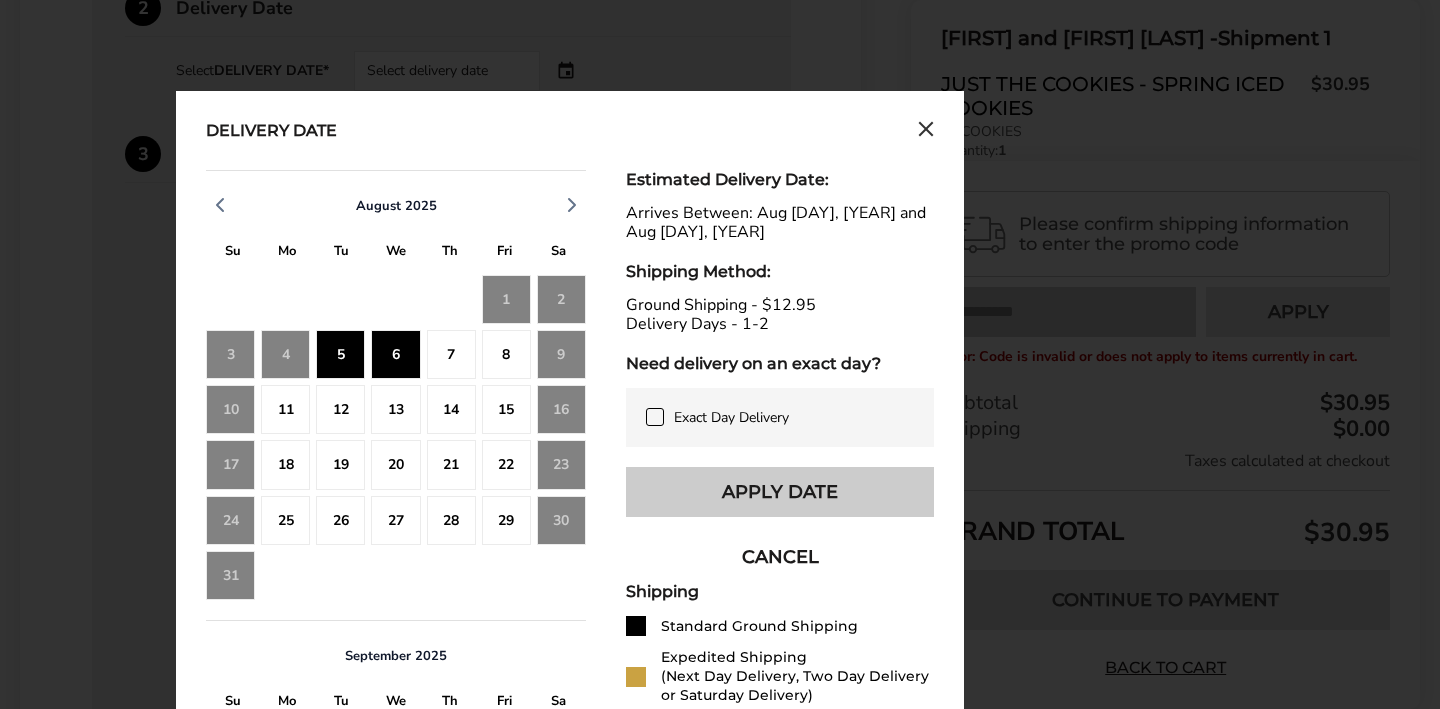 click on "Apply Date" at bounding box center (780, 492) 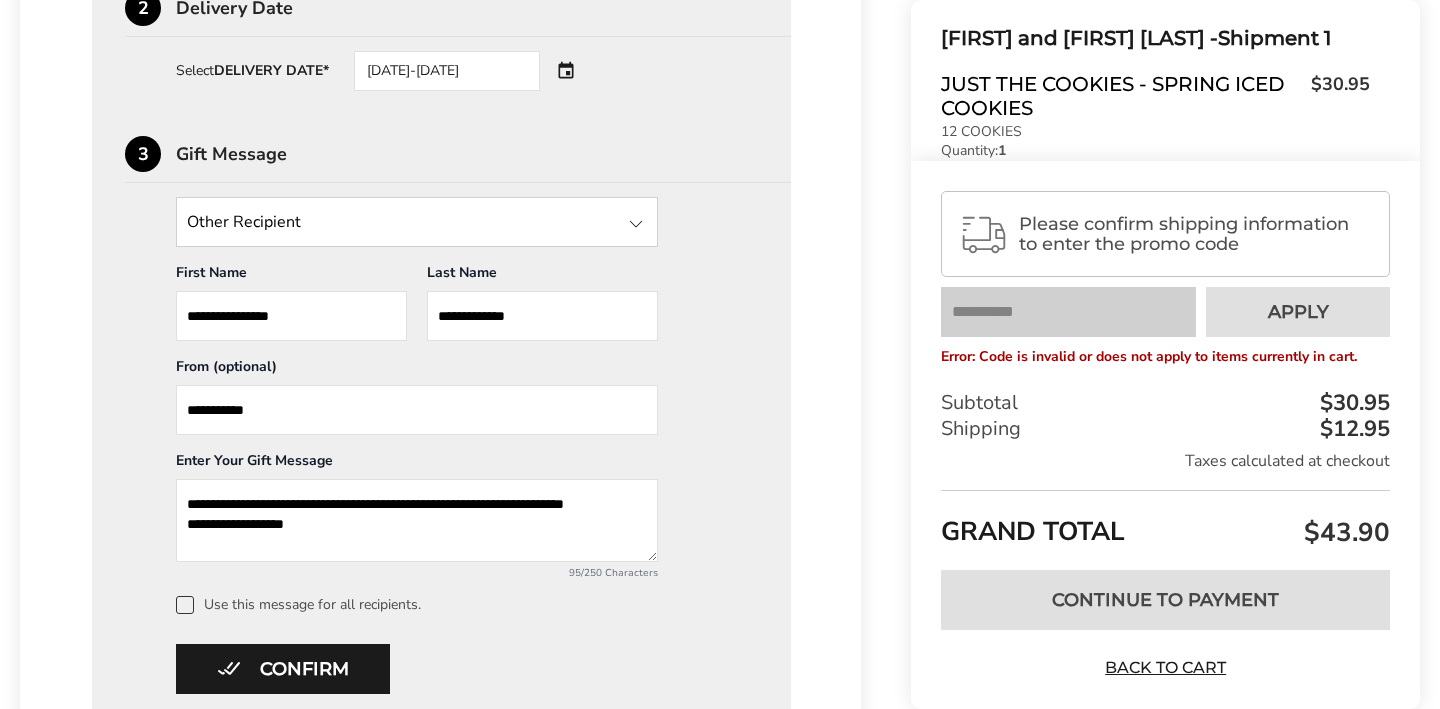 scroll, scrollTop: 7, scrollLeft: 0, axis: vertical 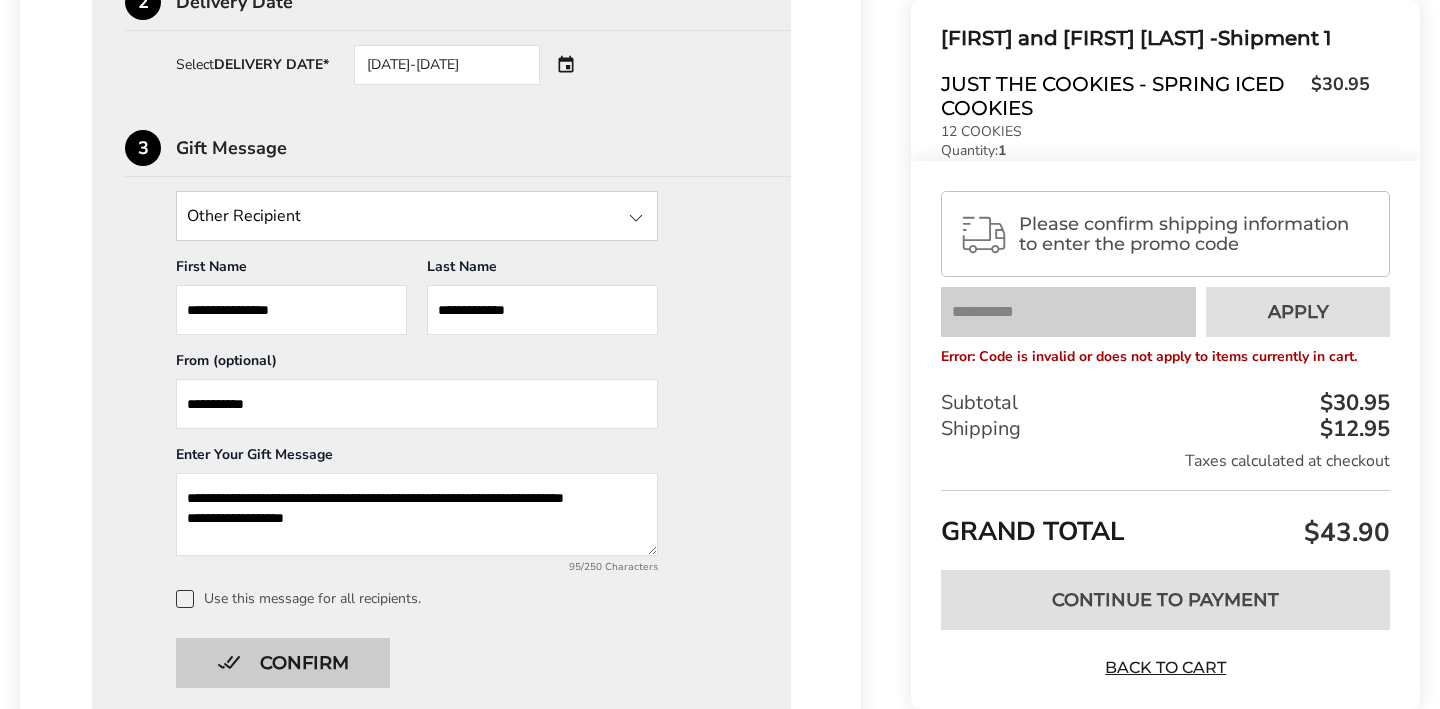 click on "Confirm" at bounding box center [283, 663] 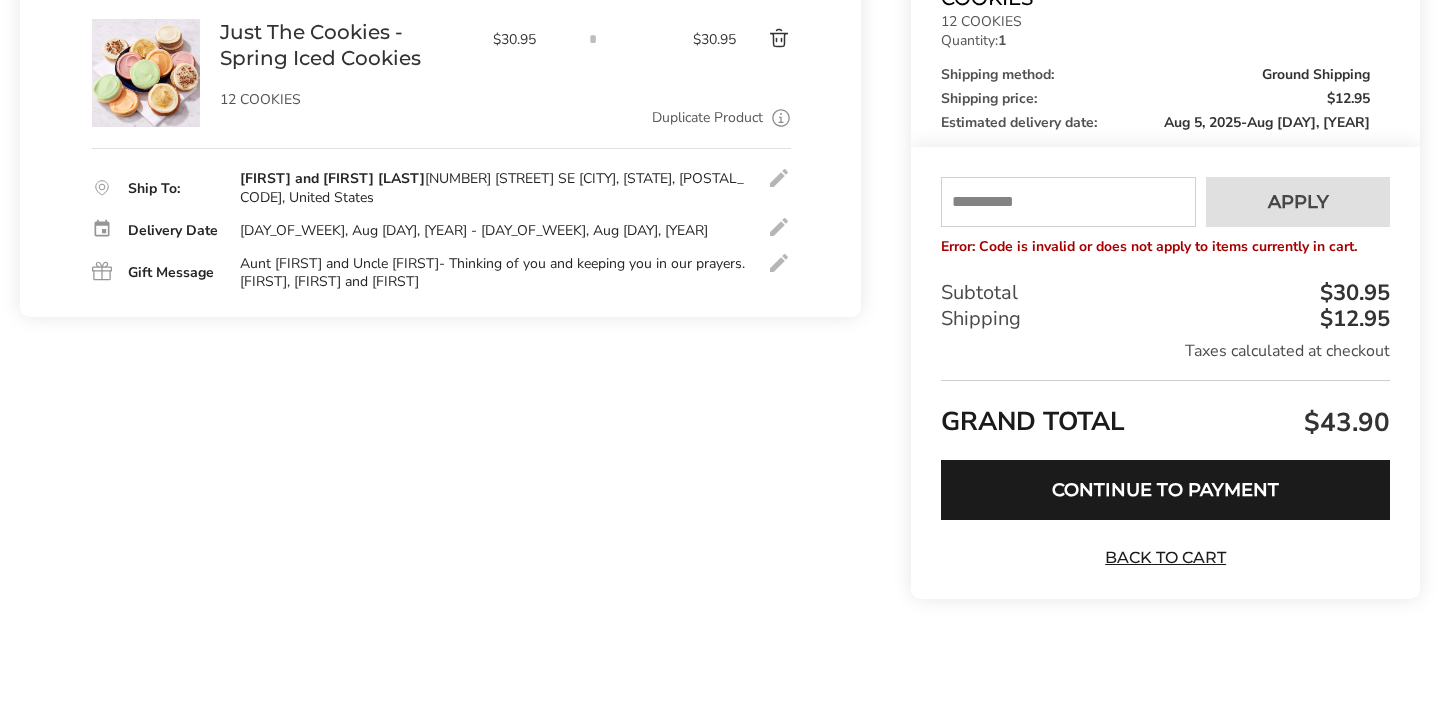 scroll, scrollTop: 354, scrollLeft: 0, axis: vertical 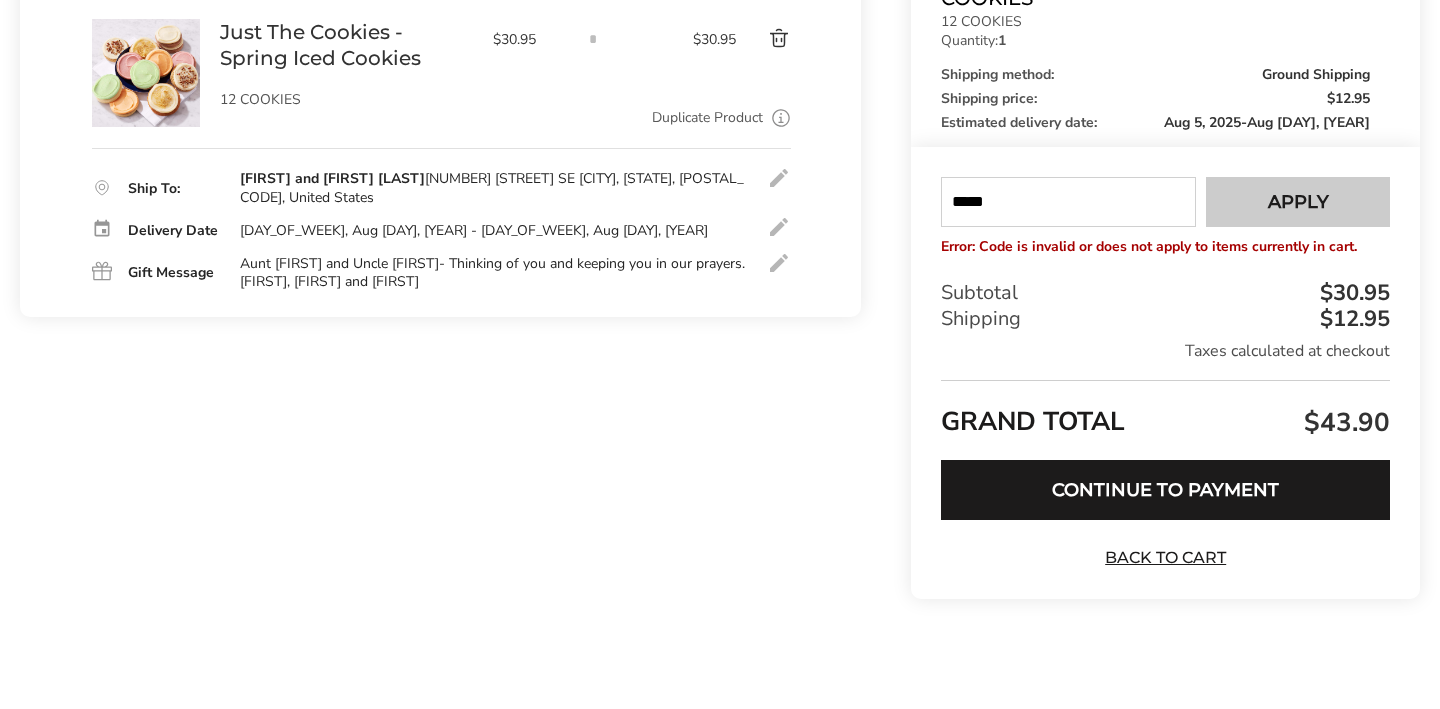 type on "*****" 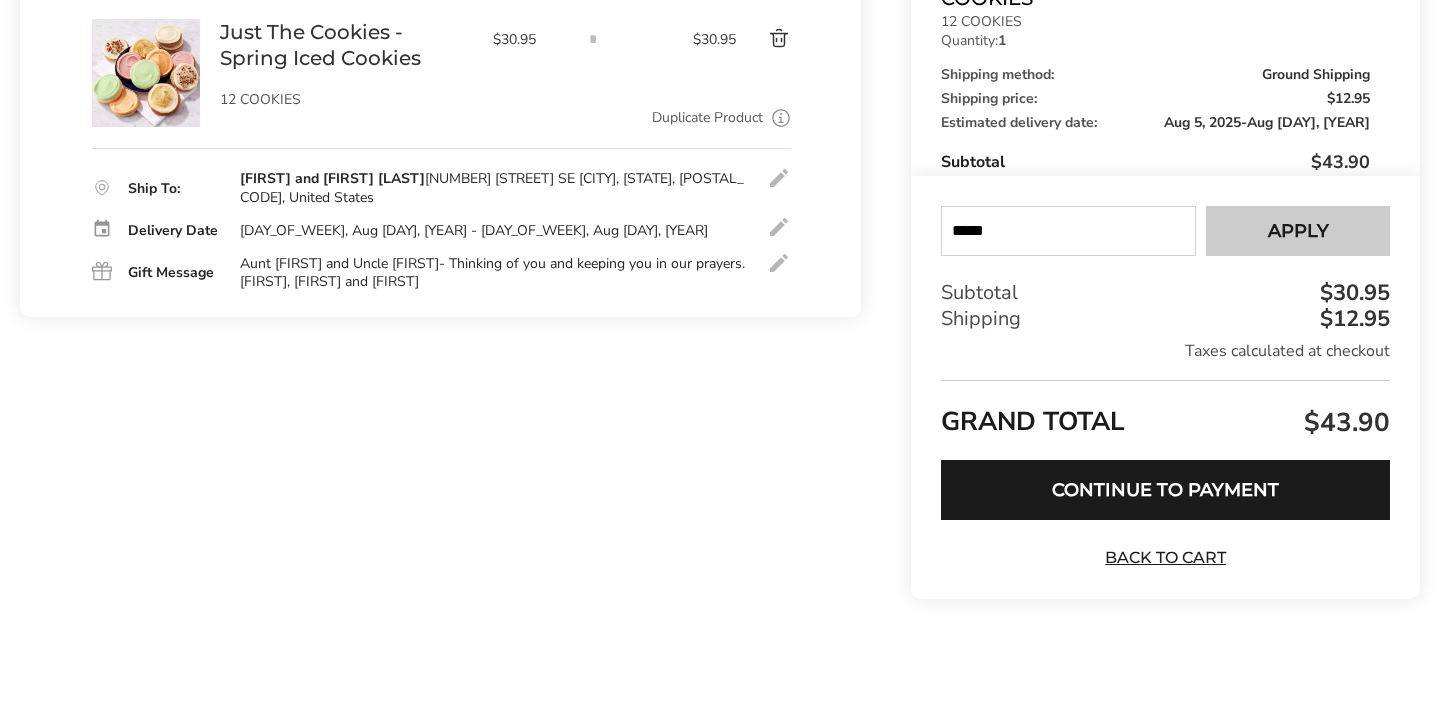 type 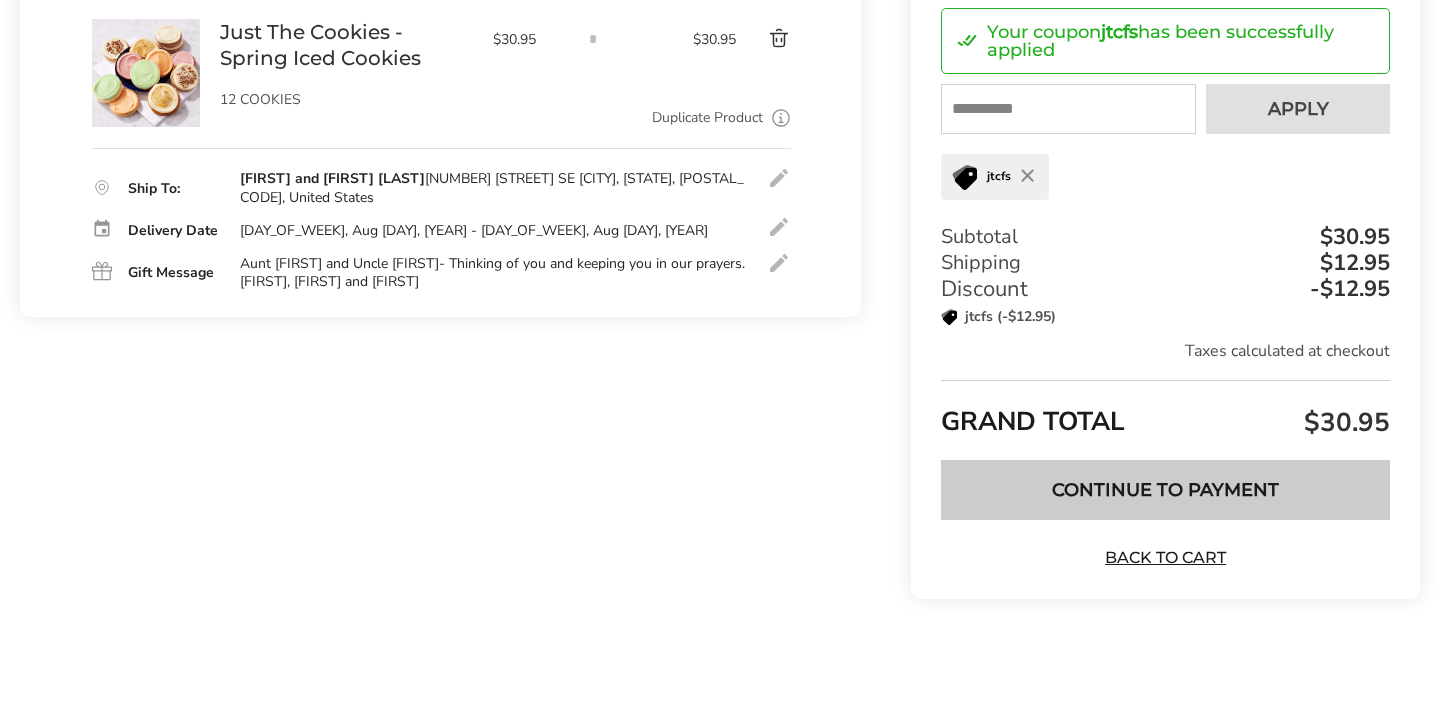 click on "Continue to Payment" at bounding box center (1165, 490) 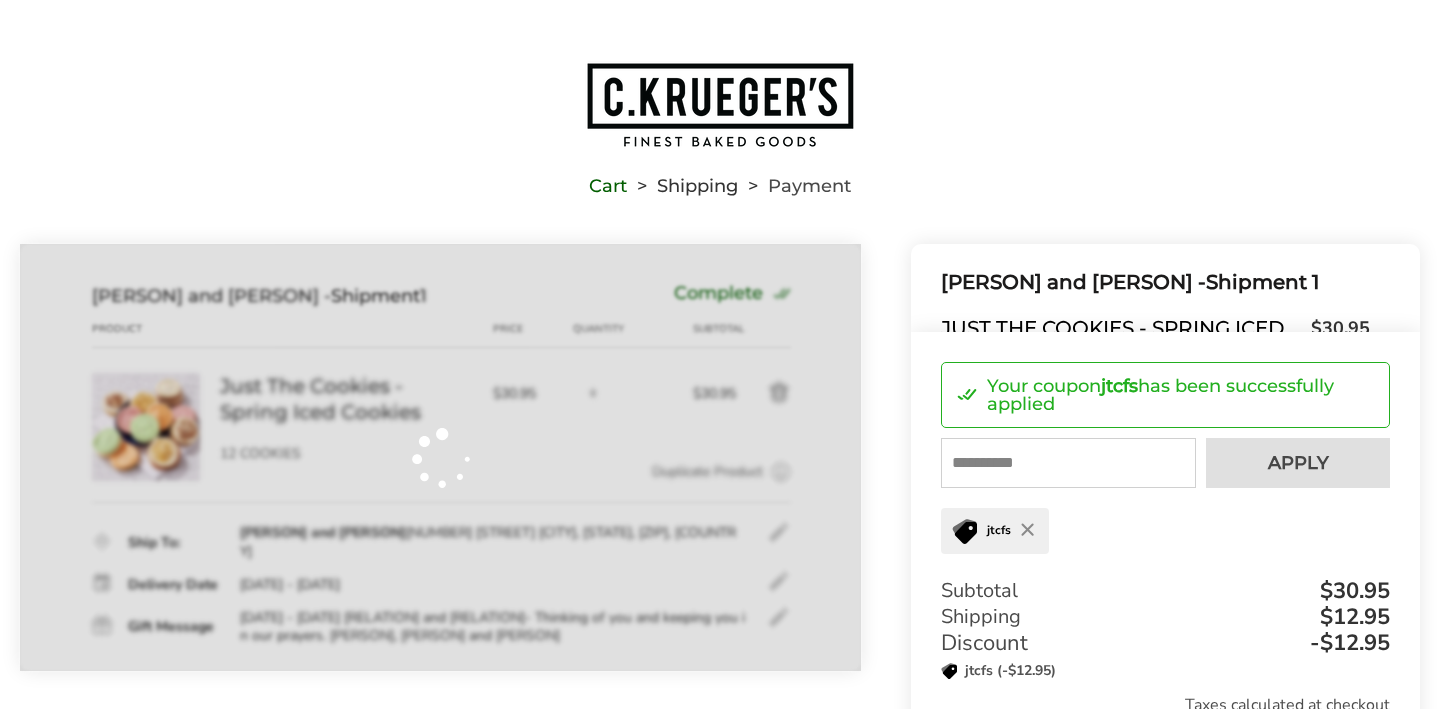 scroll, scrollTop: 0, scrollLeft: 0, axis: both 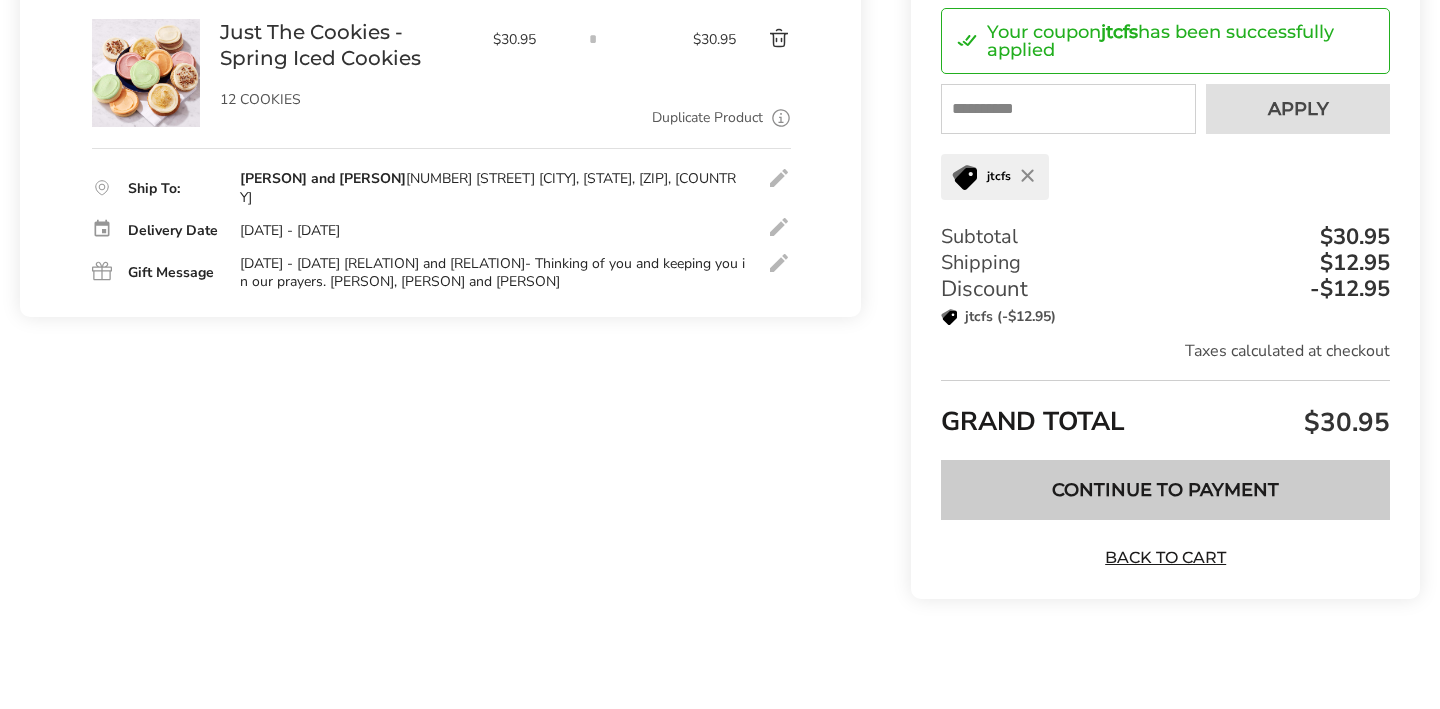 click on "Continue to Payment" at bounding box center (1165, 490) 